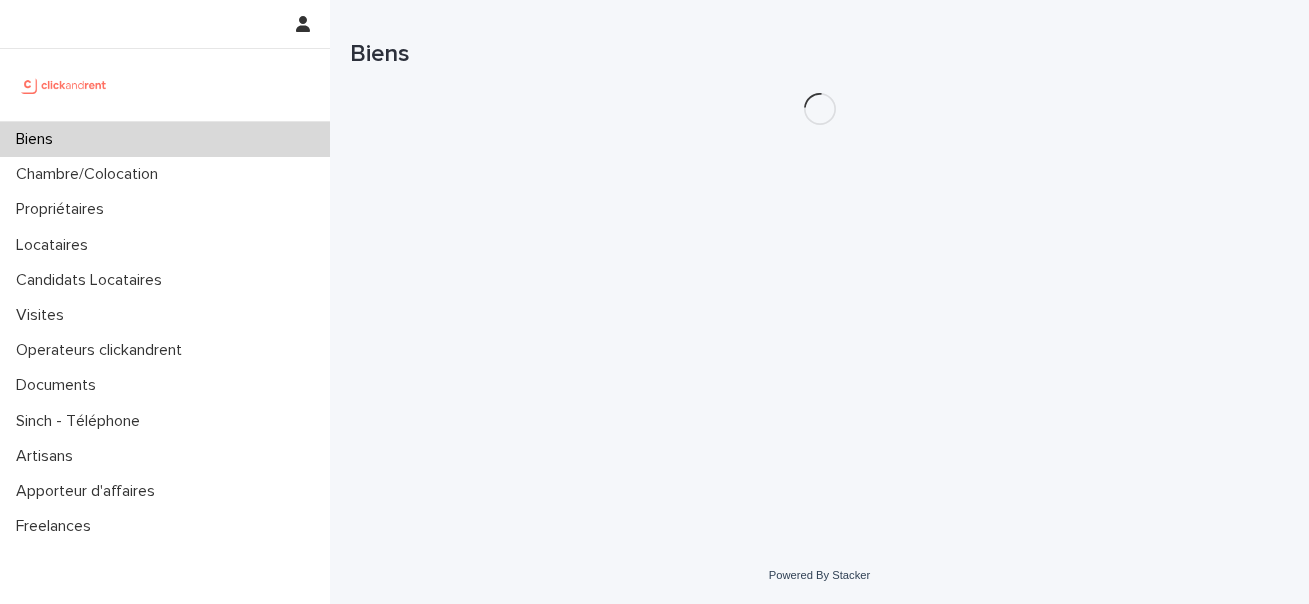 scroll, scrollTop: 0, scrollLeft: 0, axis: both 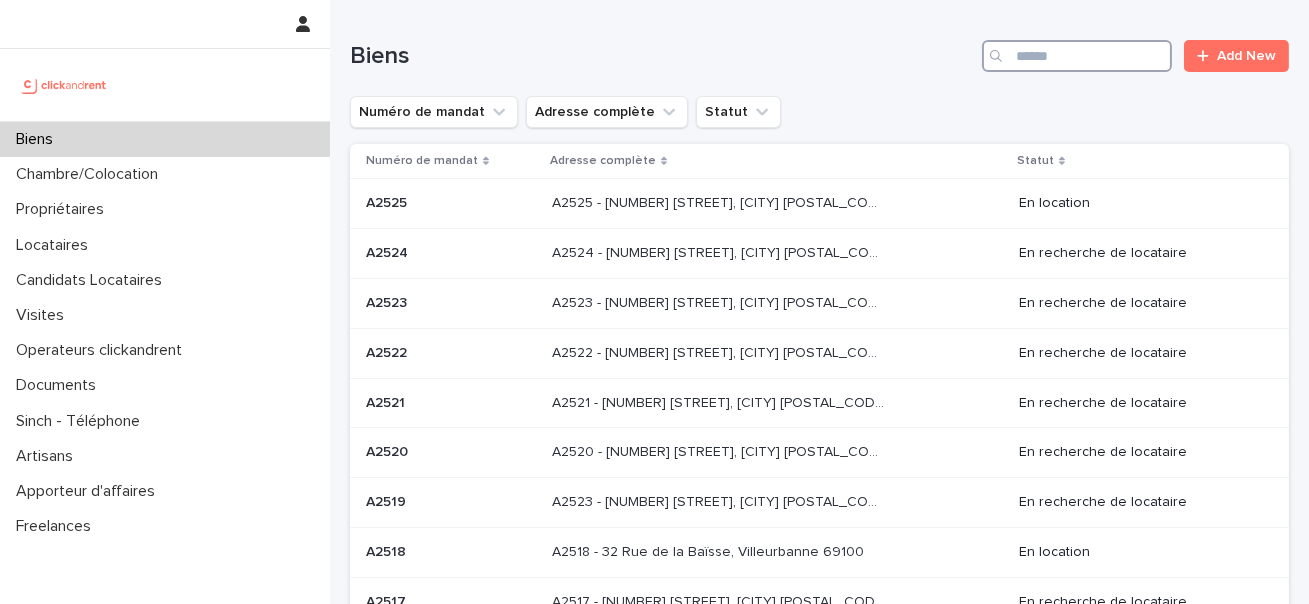 click at bounding box center [1077, 56] 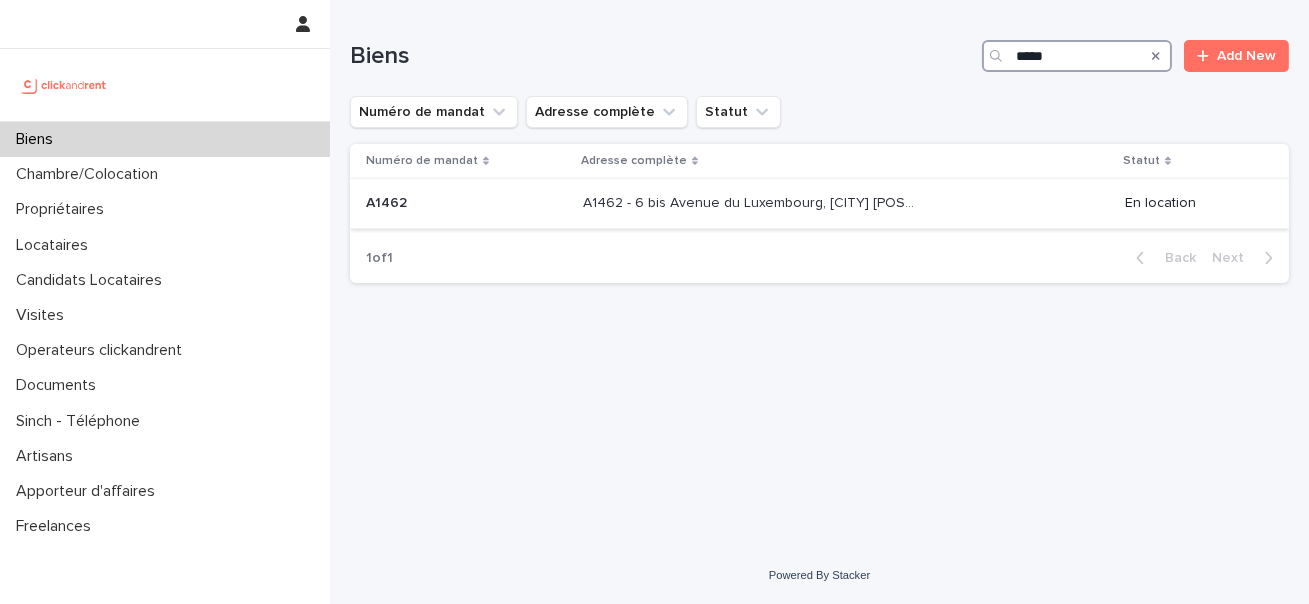 type on "*****" 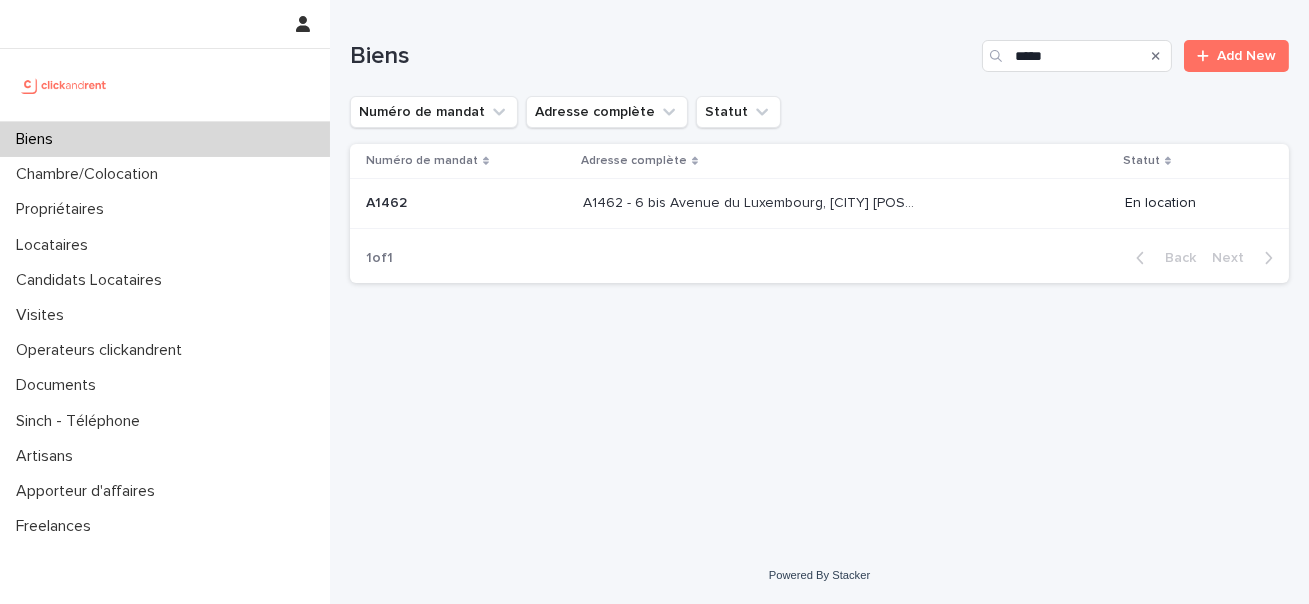click on "A1462 - 6 bis Avenue du Luxembourg,  Thiais 94320" at bounding box center [751, 201] 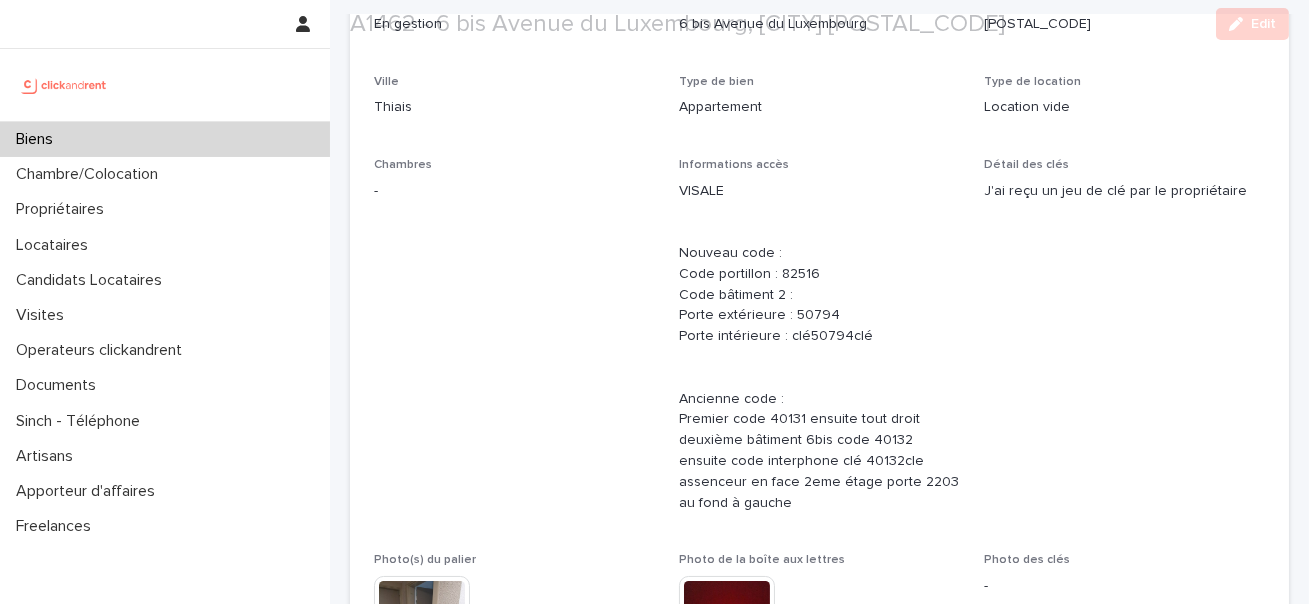 scroll, scrollTop: 582, scrollLeft: 0, axis: vertical 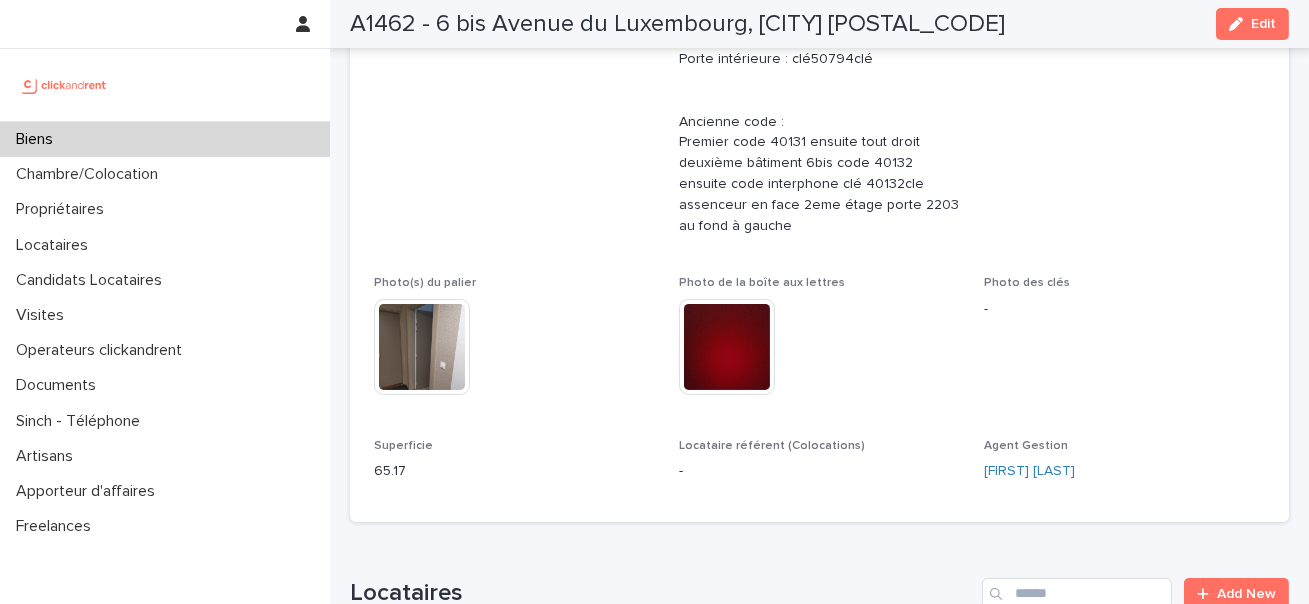click on "65.17" at bounding box center [514, 471] 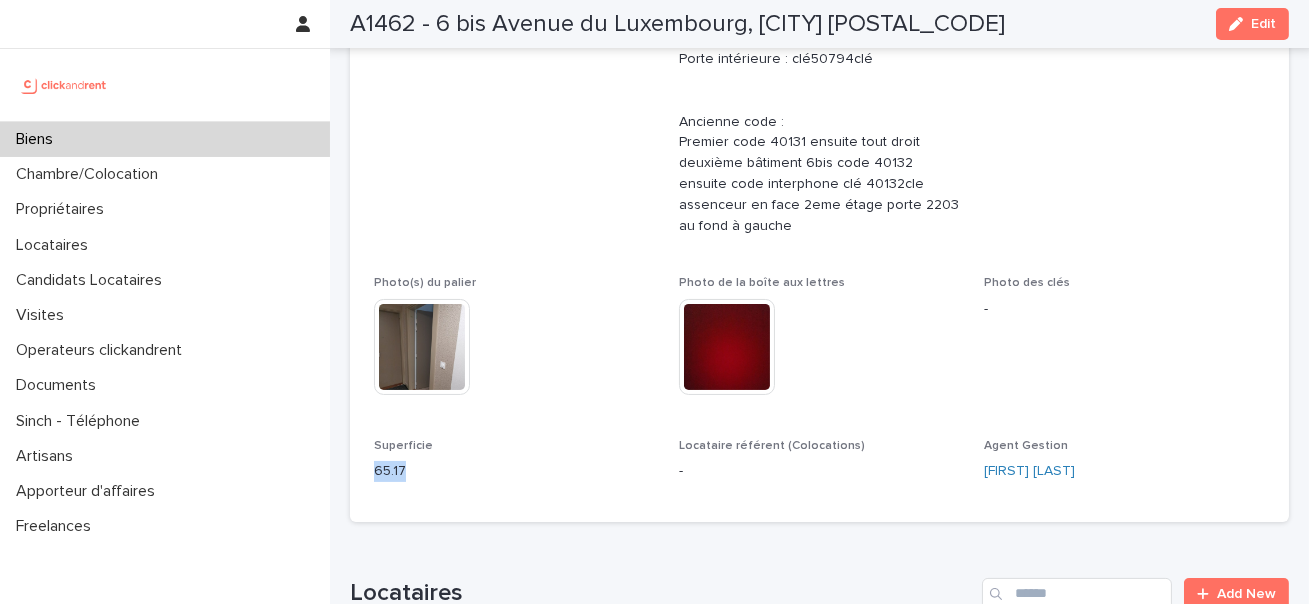 click on "65.17" at bounding box center [514, 471] 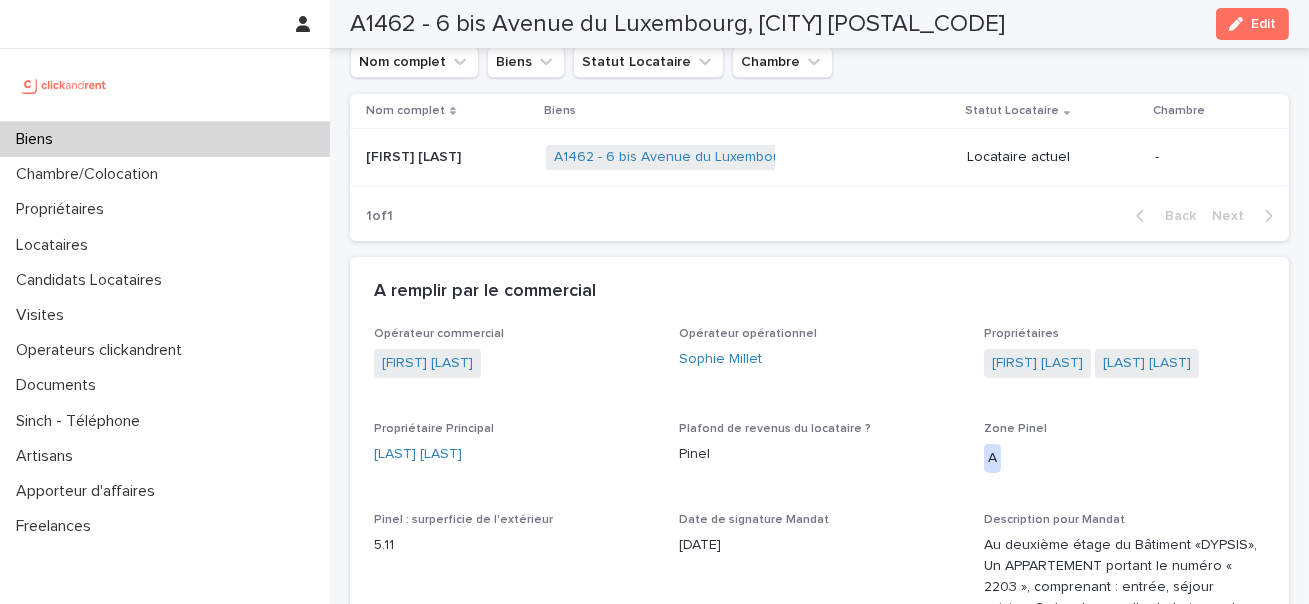 scroll, scrollTop: 1263, scrollLeft: 0, axis: vertical 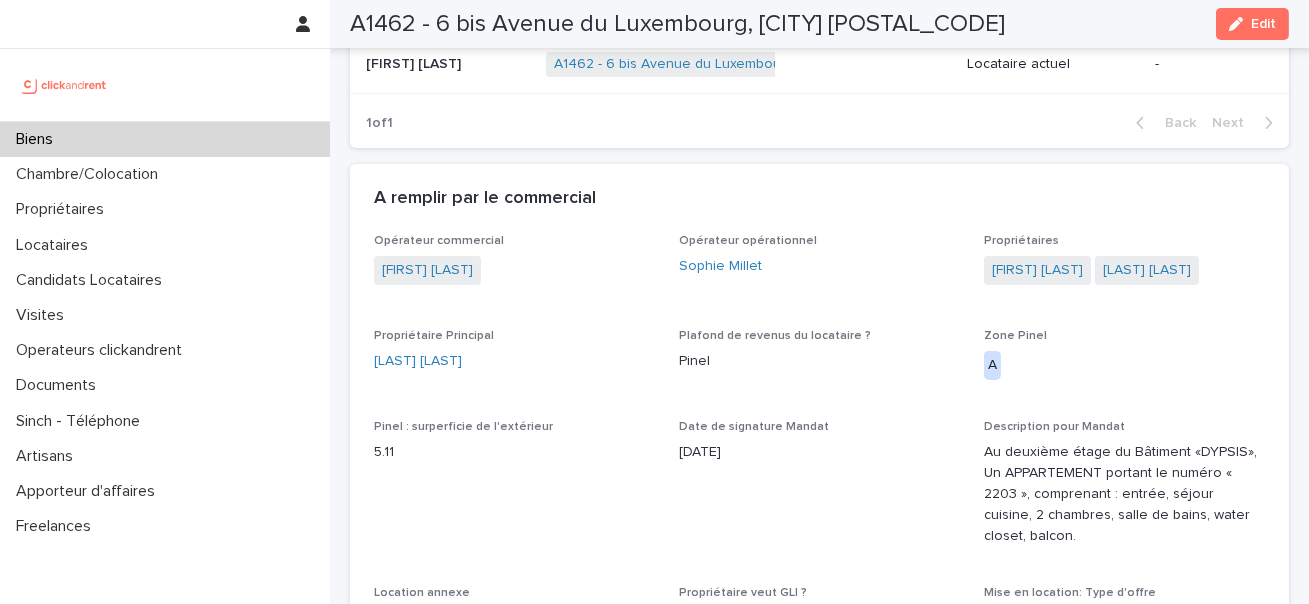 click on "5.11" at bounding box center (514, 450) 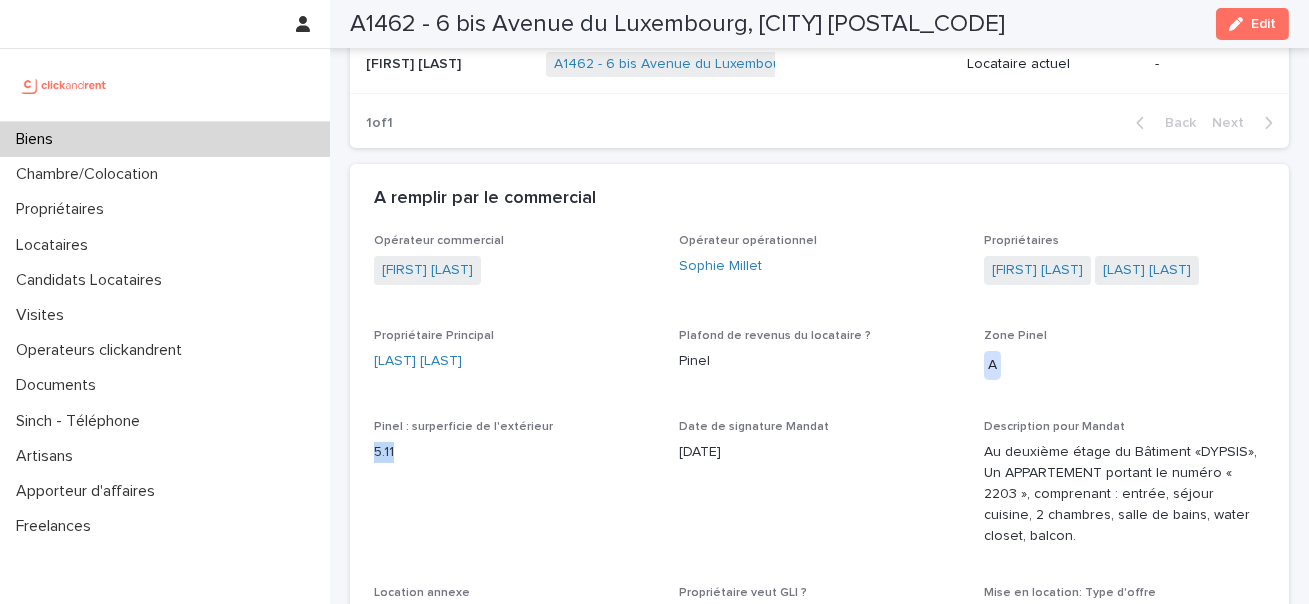 click on "5.11" at bounding box center (514, 452) 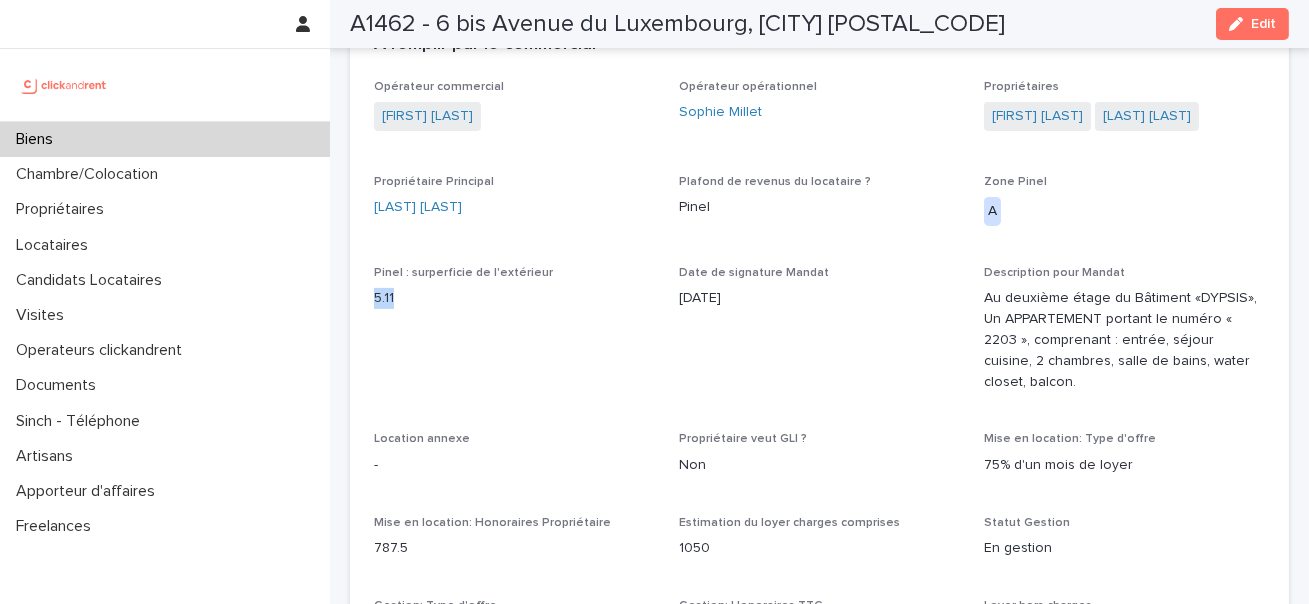 scroll, scrollTop: 1428, scrollLeft: 0, axis: vertical 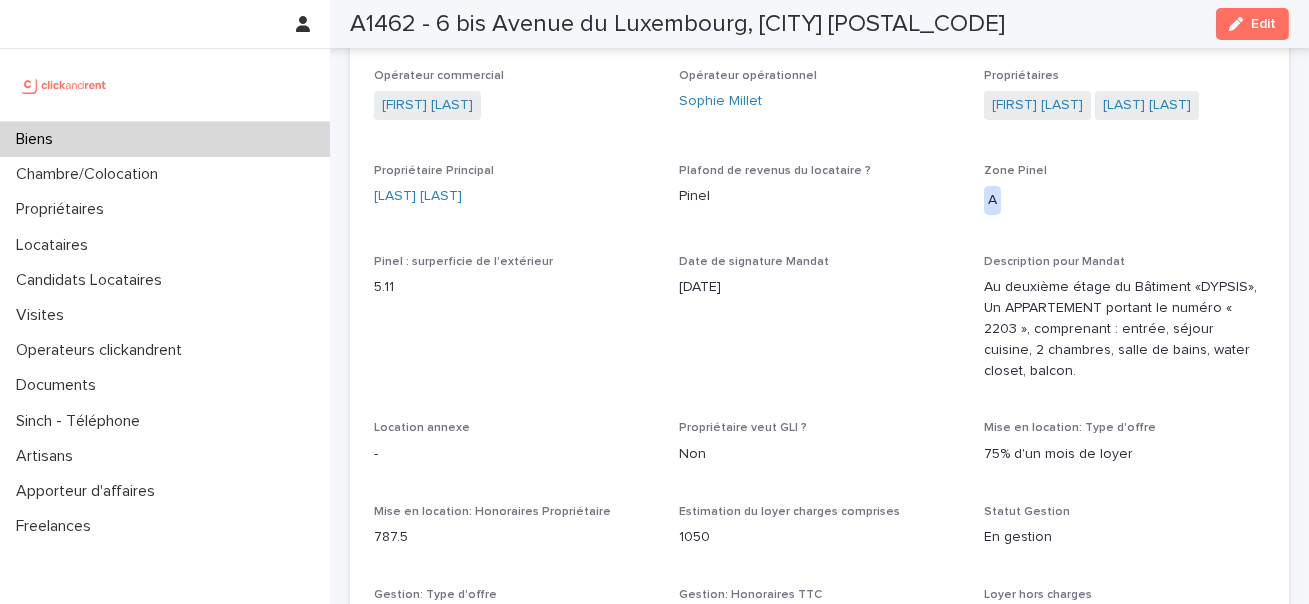 click on "Au deuxième étage du Bâtiment «DYPSIS»,
Un APPARTEMENT portant le numéro « 2203 », comprenant : entrée, séjour cuisine, 2 chambres, salle de bains, water closet, balcon." at bounding box center [1124, 329] 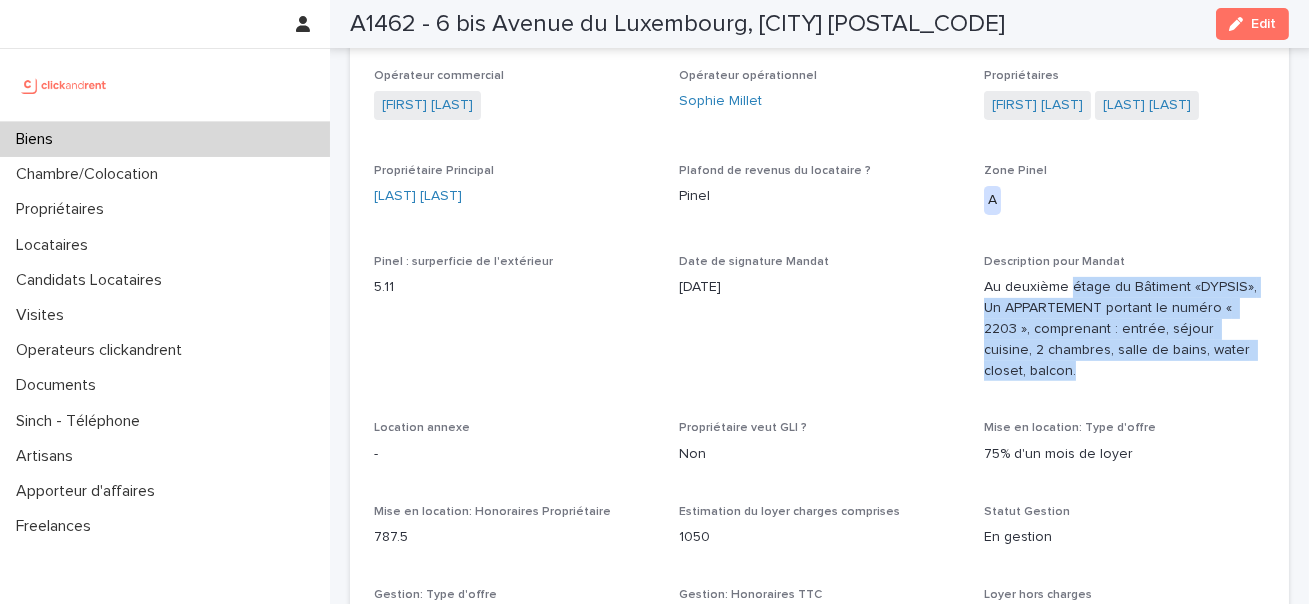 drag, startPoint x: 1077, startPoint y: 321, endPoint x: 1077, endPoint y: 403, distance: 82 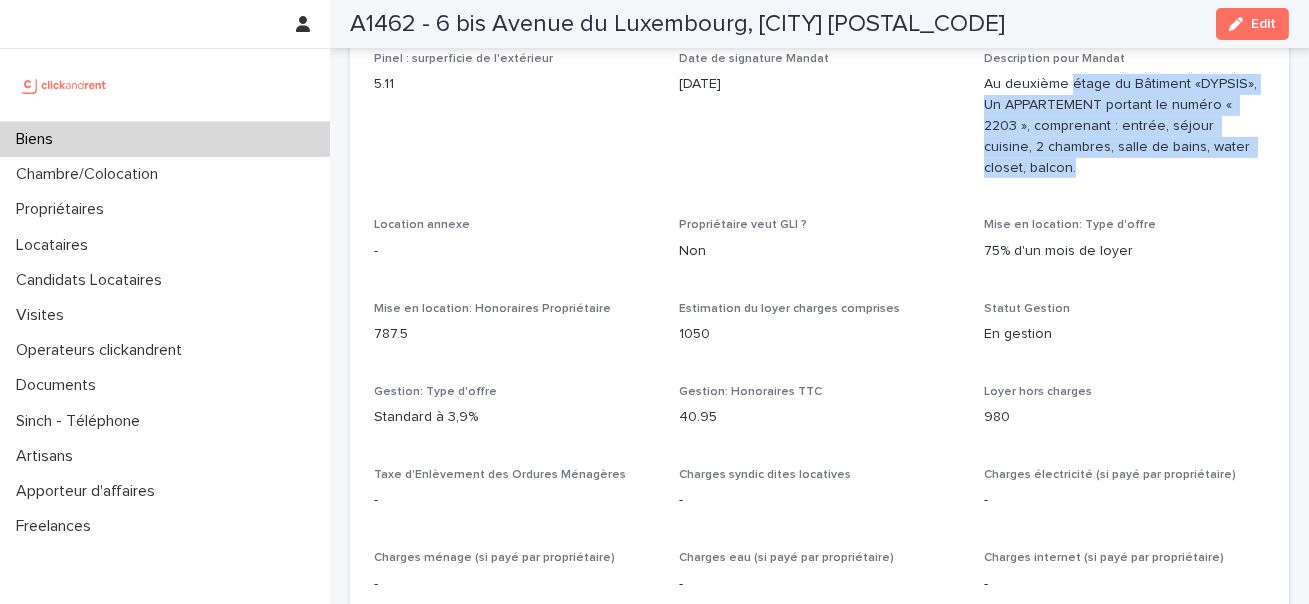 scroll, scrollTop: 1488, scrollLeft: 0, axis: vertical 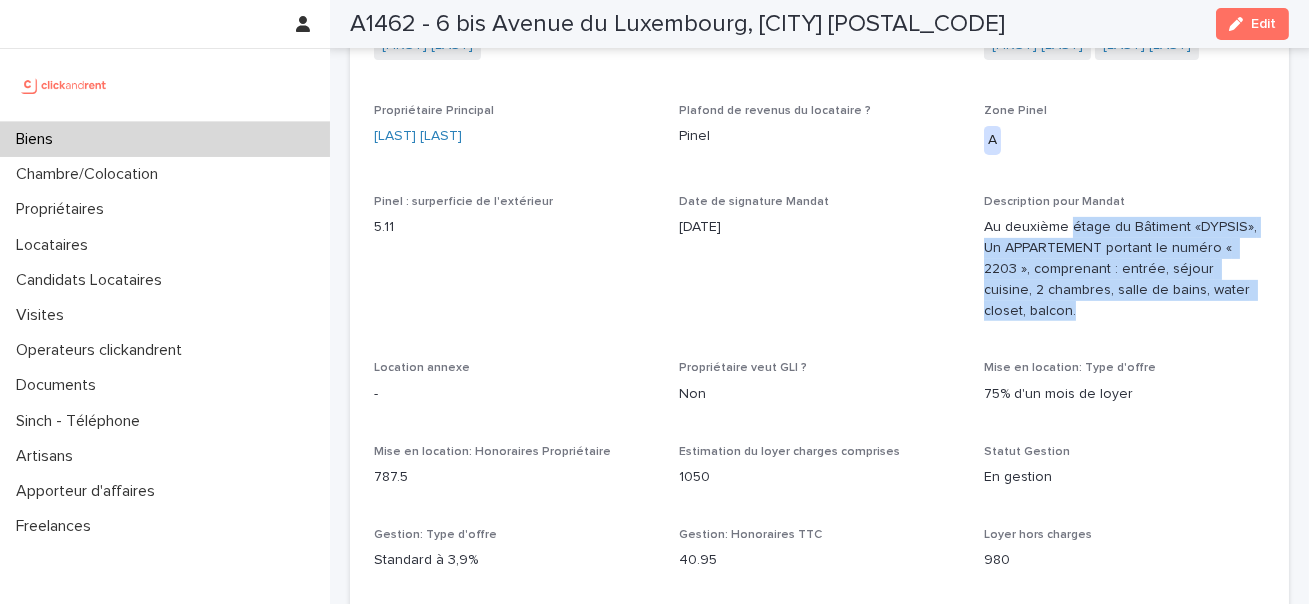 click on "Au deuxième étage du Bâtiment «DYPSIS»,
Un APPARTEMENT portant le numéro « 2203 », comprenant : entrée, séjour cuisine, 2 chambres, salle de bains, water closet, balcon." at bounding box center [1124, 269] 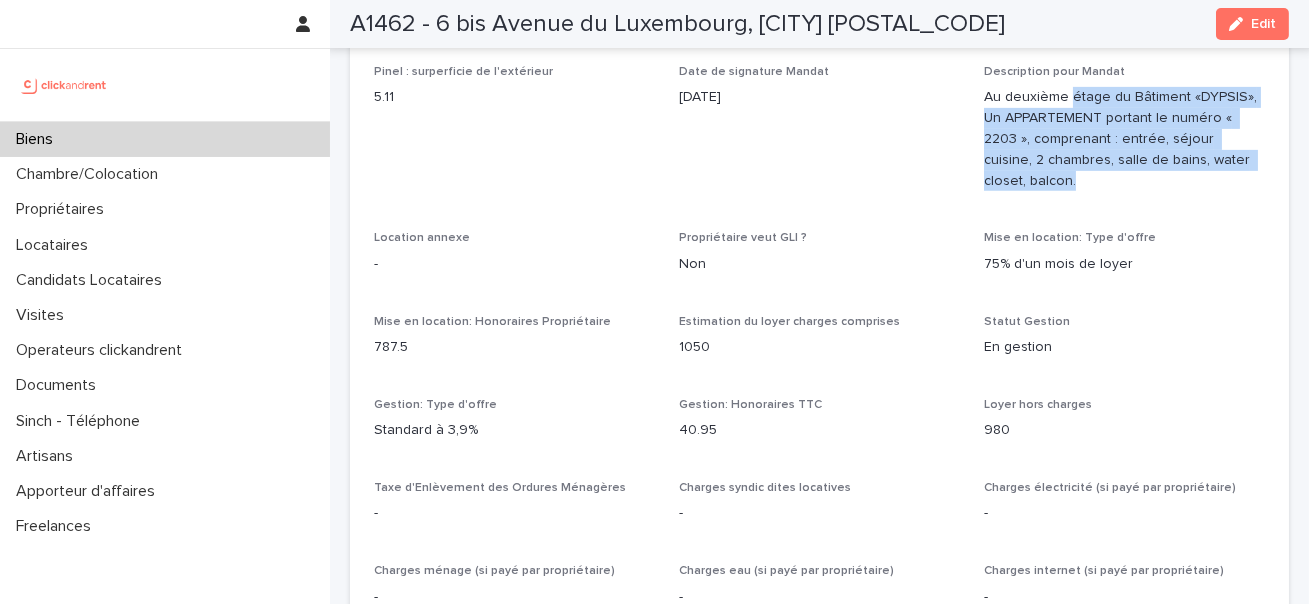 scroll, scrollTop: 1497, scrollLeft: 0, axis: vertical 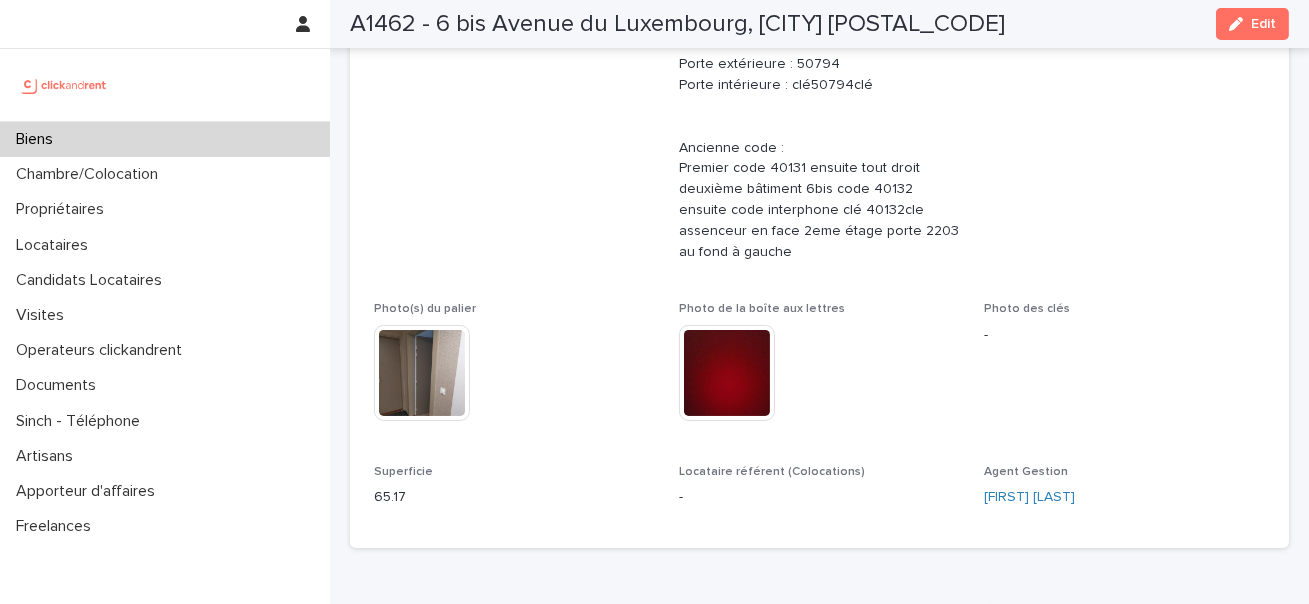 click on "A1462 - 6 bis Avenue du Luxembourg,  Thiais 94320" at bounding box center (677, 24) 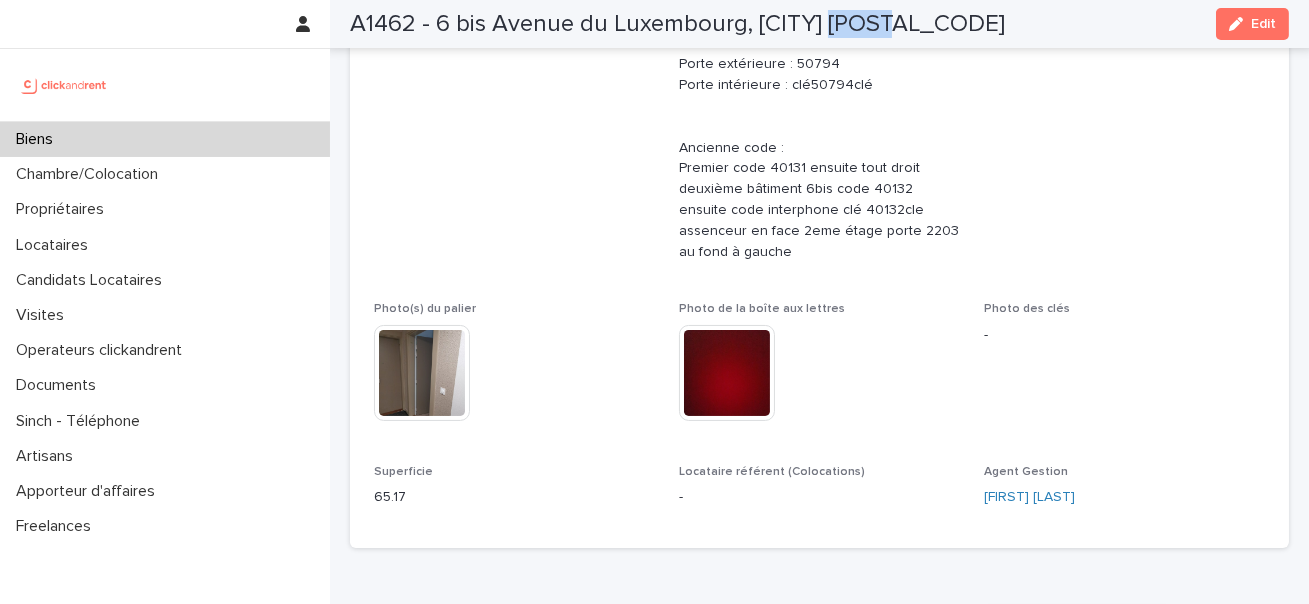 click on "A1462 - 6 bis Avenue du Luxembourg,  Thiais 94320" at bounding box center (677, 24) 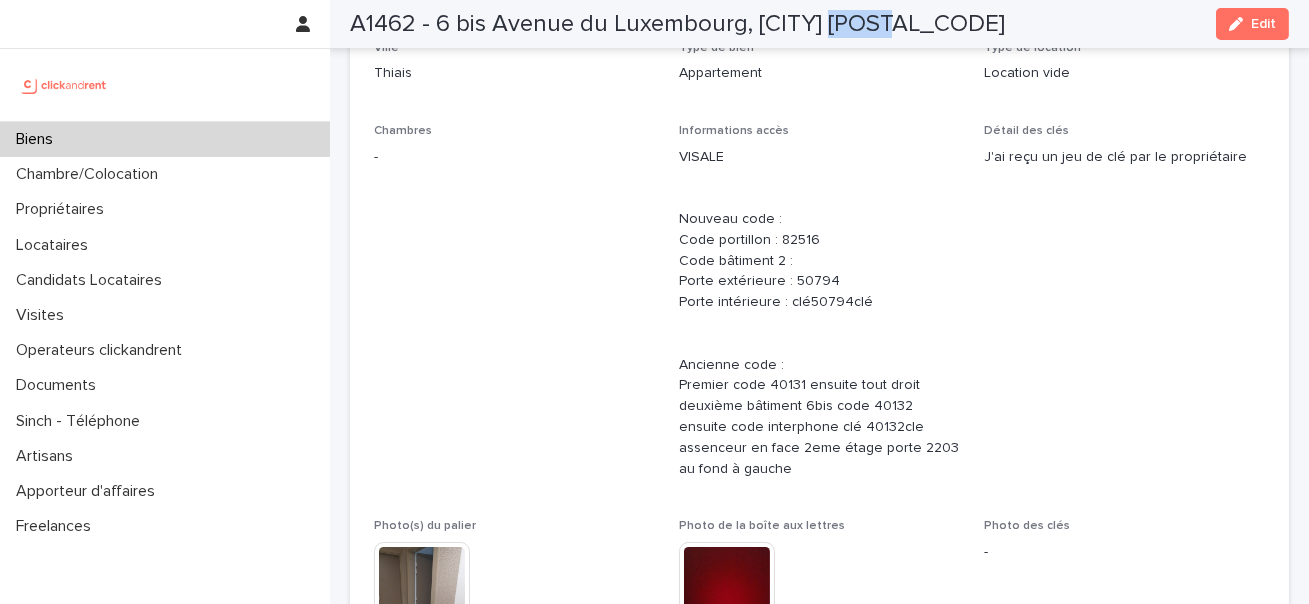scroll, scrollTop: 346, scrollLeft: 0, axis: vertical 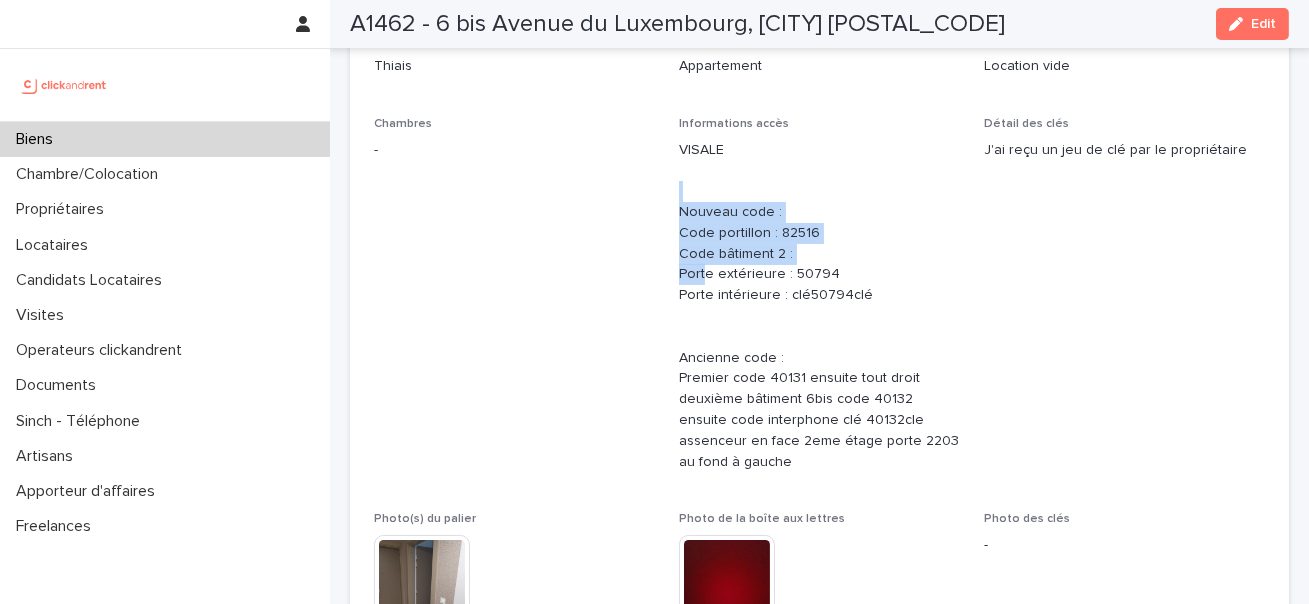 drag, startPoint x: 702, startPoint y: 193, endPoint x: 705, endPoint y: 280, distance: 87.05171 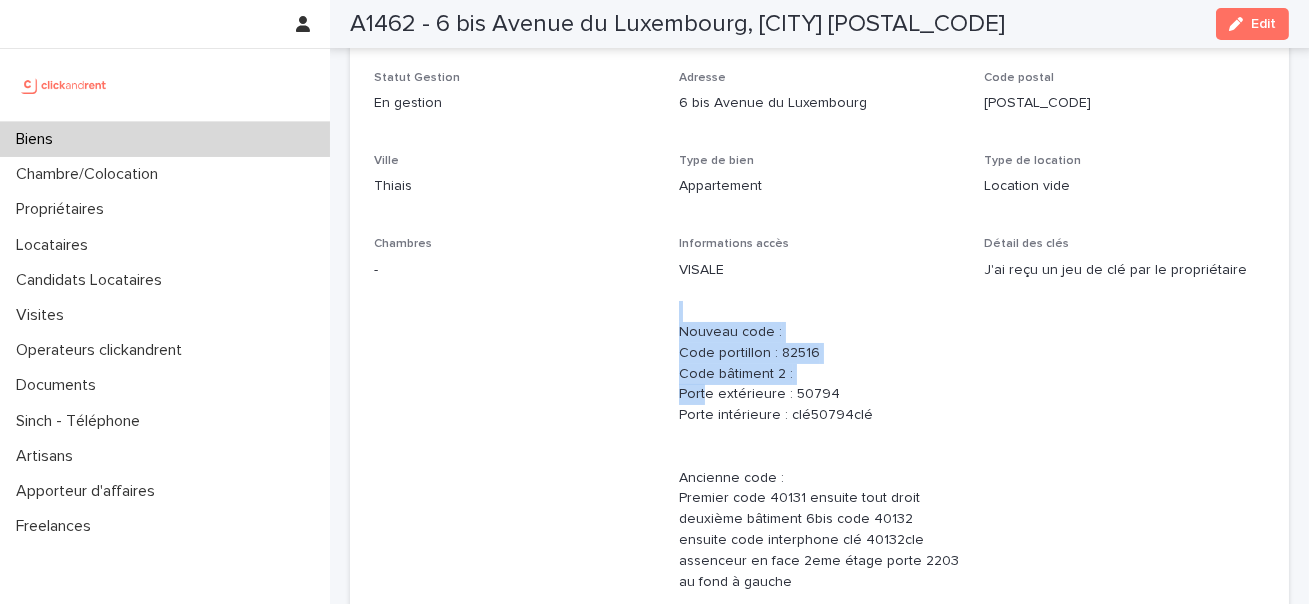scroll, scrollTop: 0, scrollLeft: 0, axis: both 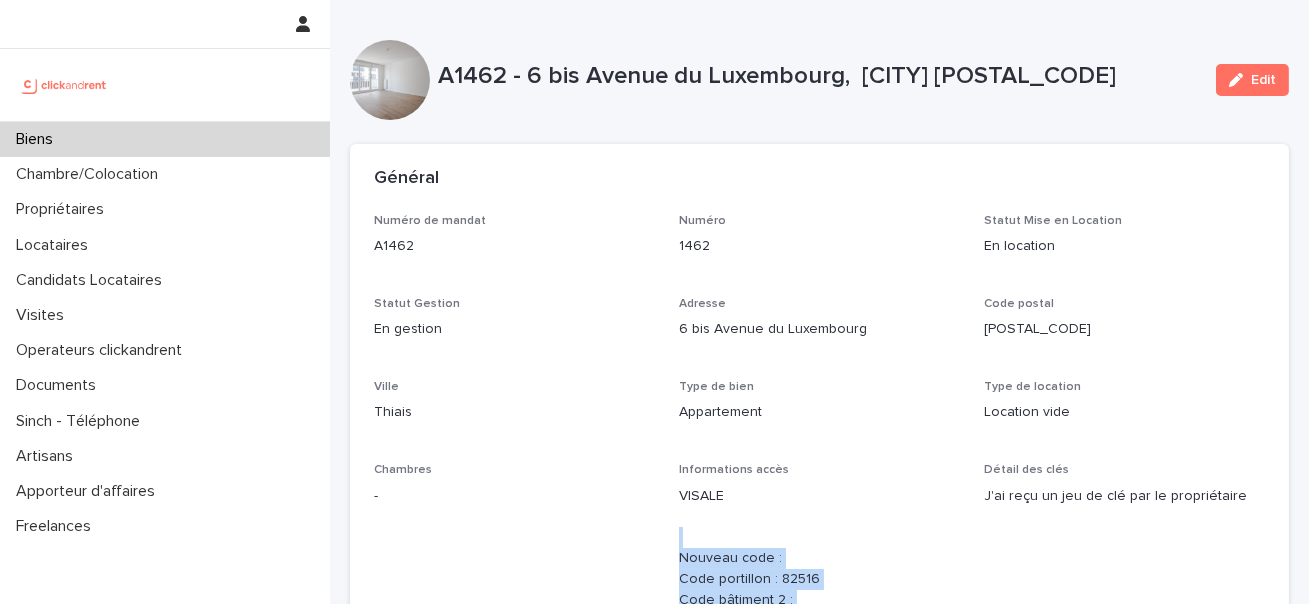 click on "Biens" at bounding box center [165, 139] 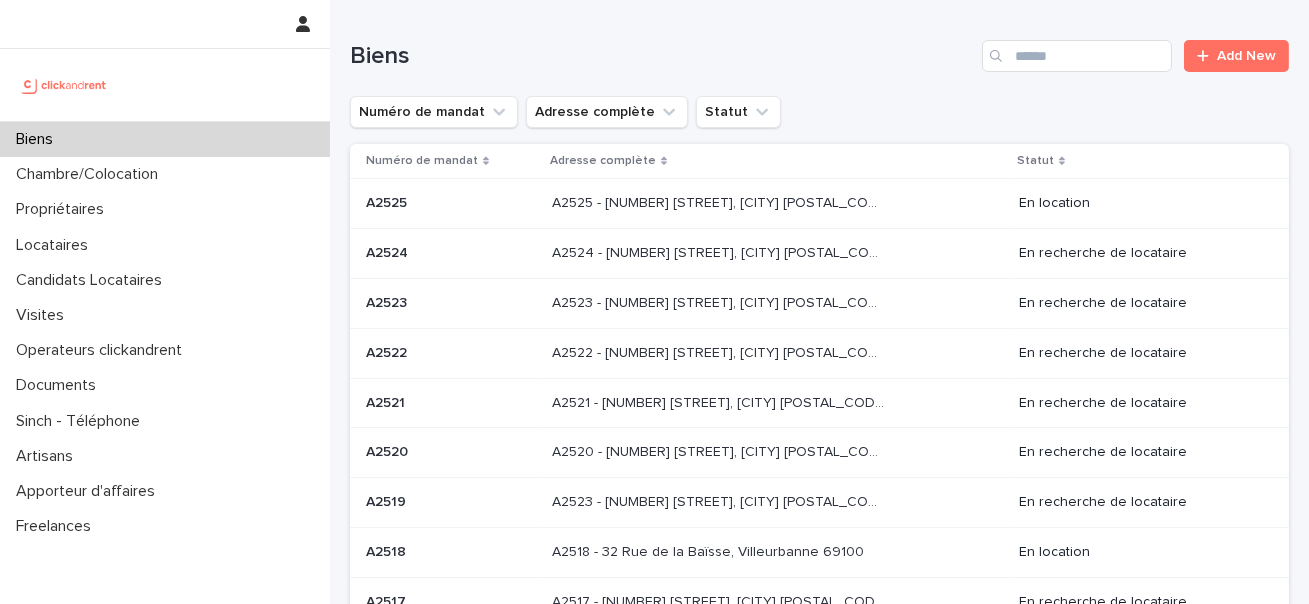 click on "Biens Add New" at bounding box center [819, 56] 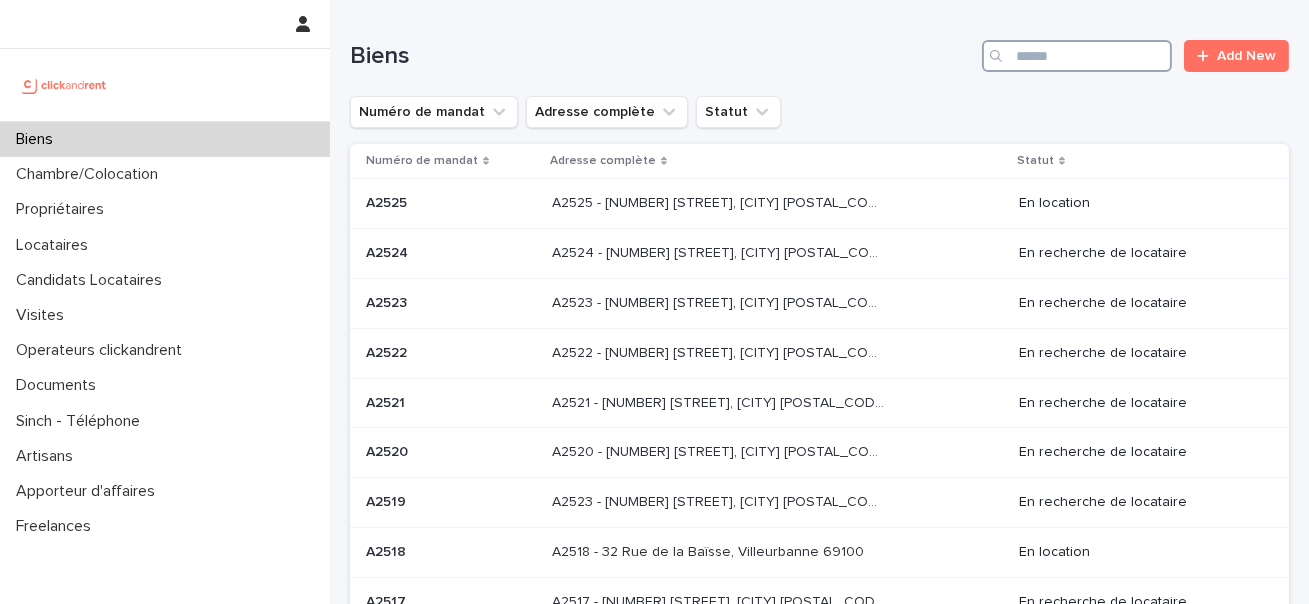 click at bounding box center [1077, 56] 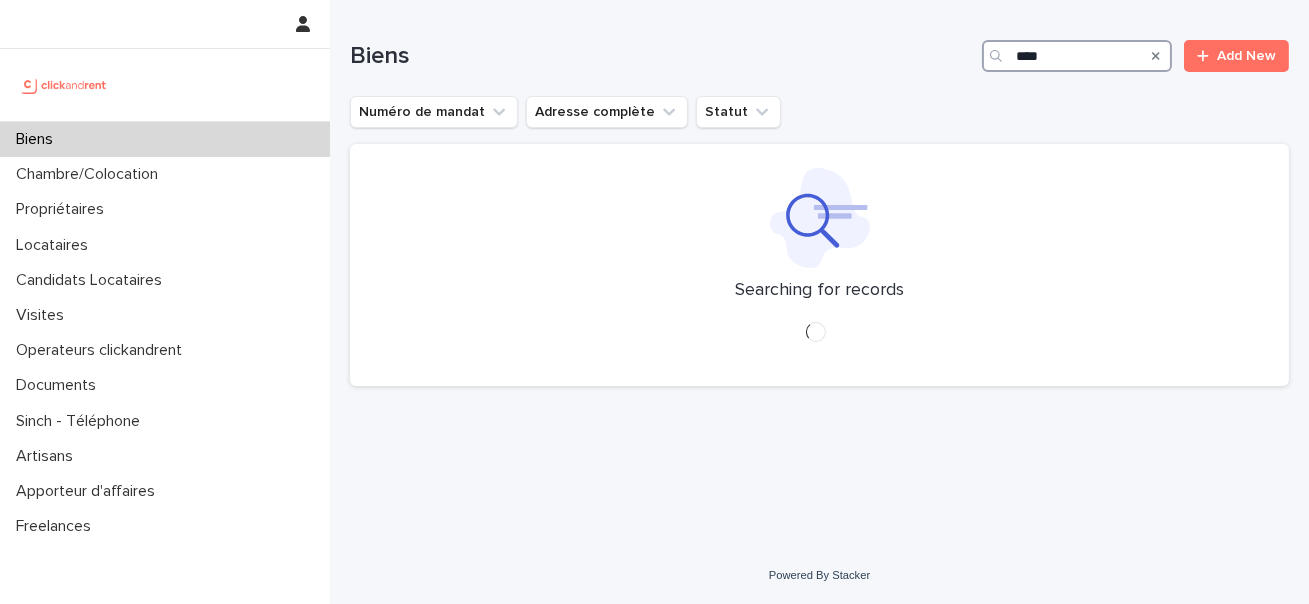 type on "****" 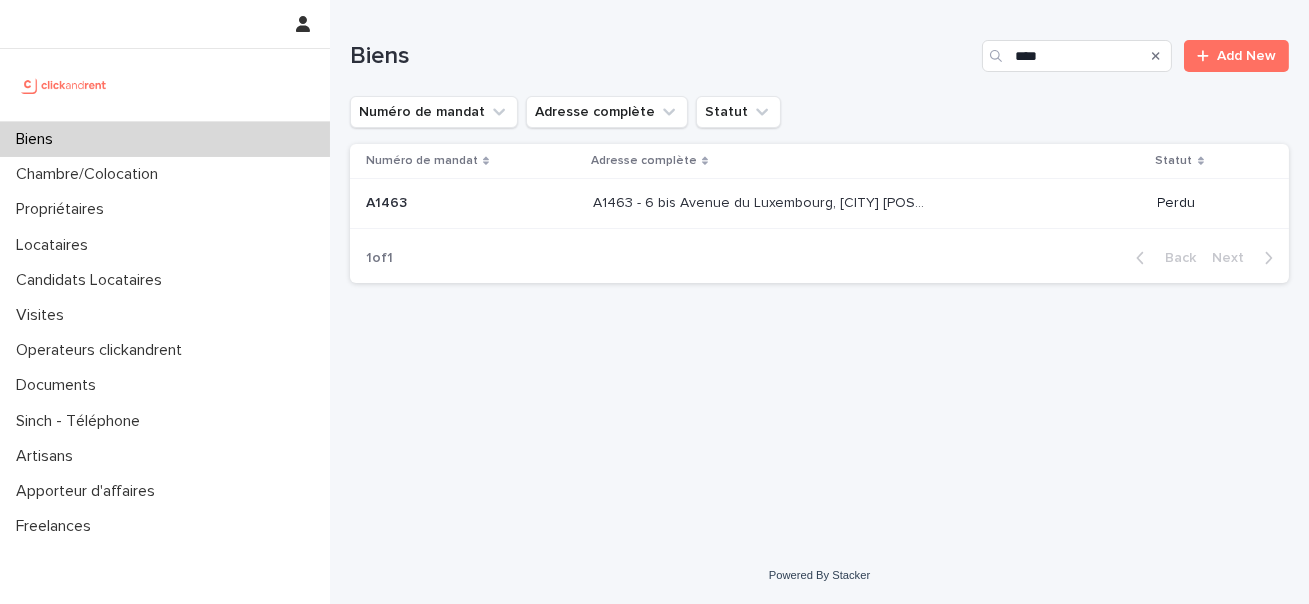 click on "A1463 - 6 bis Avenue du Luxembourg,  Thiais 94320 A1463 - 6 bis Avenue du Luxembourg,  Thiais 94320" at bounding box center [867, 204] 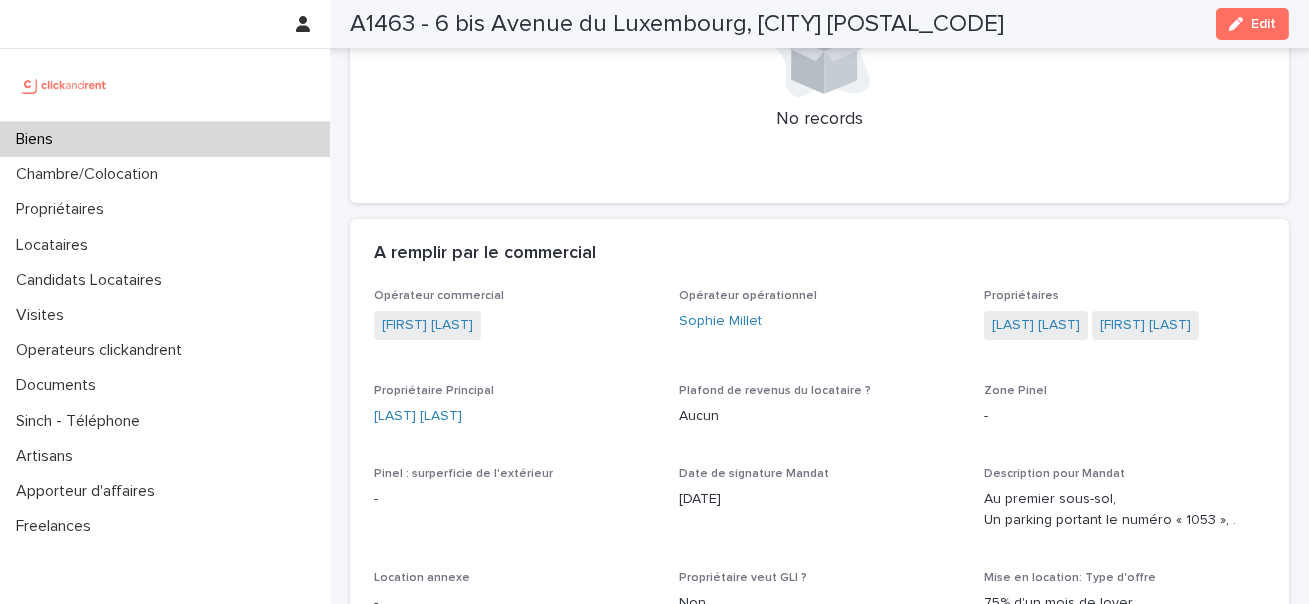 scroll, scrollTop: 1047, scrollLeft: 0, axis: vertical 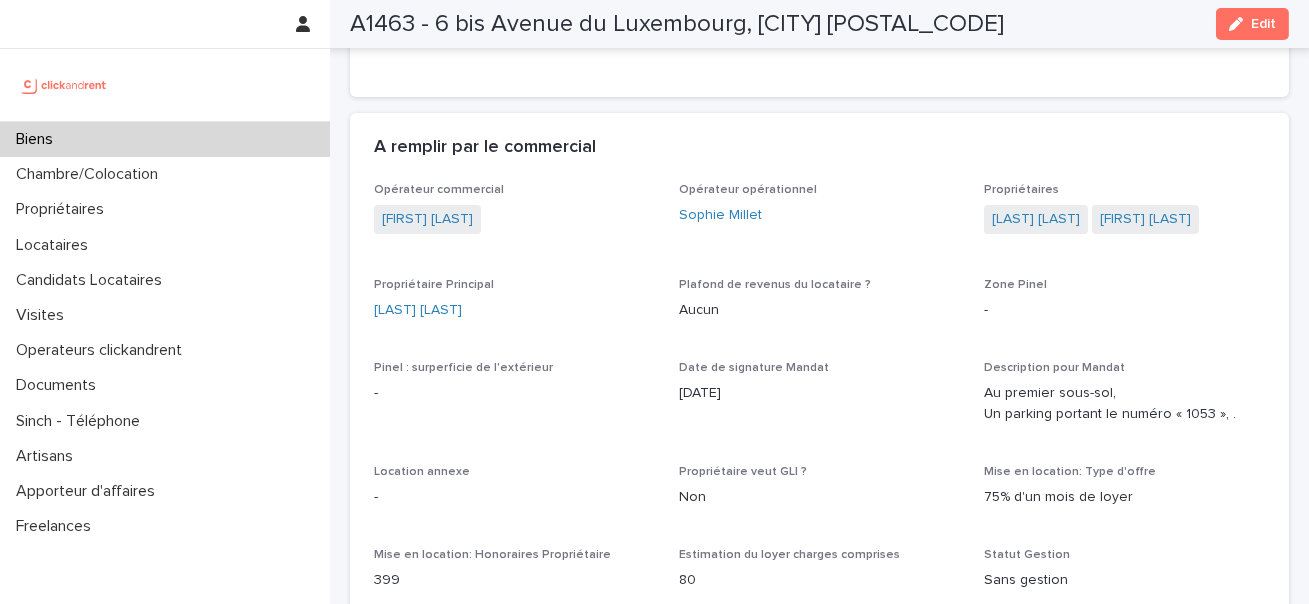click on "Au premier sous-sol,
Un parking portant le numéro « 1053 », ." at bounding box center [1124, 404] 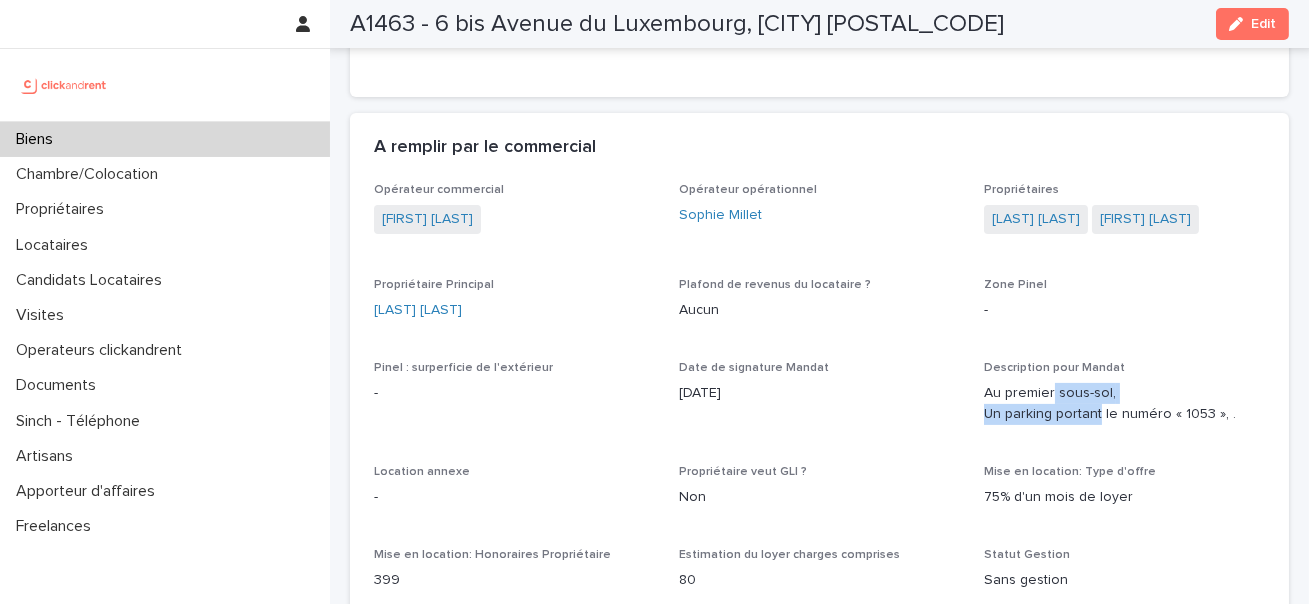 drag, startPoint x: 1049, startPoint y: 428, endPoint x: 1093, endPoint y: 450, distance: 49.193497 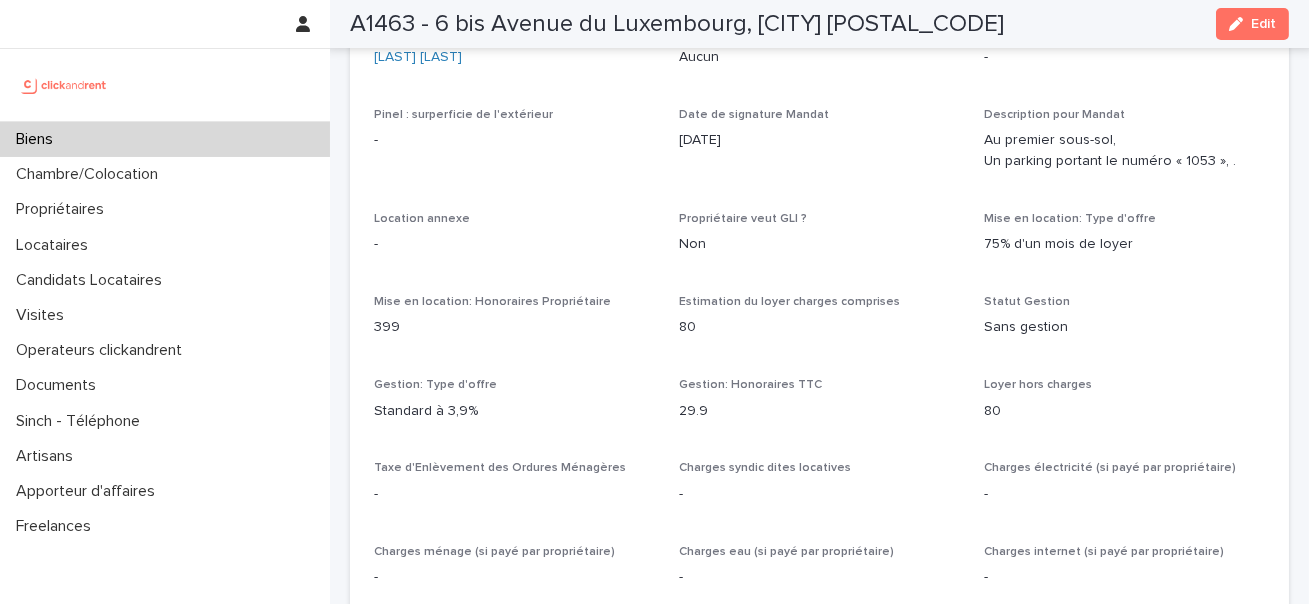 scroll, scrollTop: 1383, scrollLeft: 0, axis: vertical 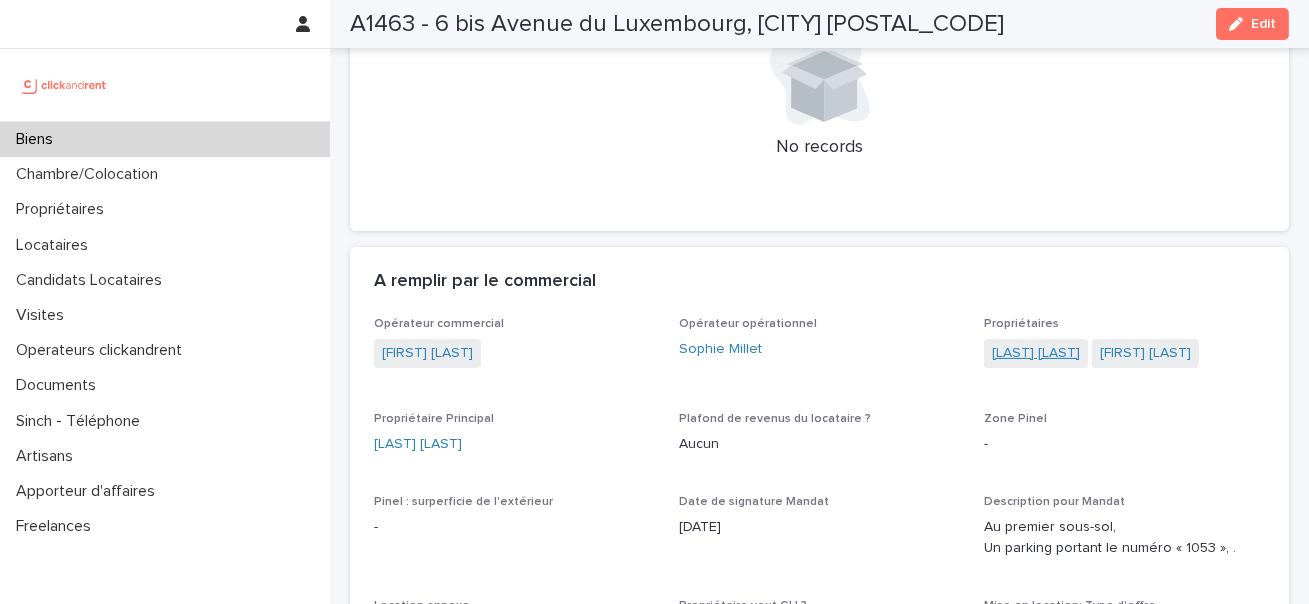 click on "Levi Besseghe Edzeba" at bounding box center [1036, 353] 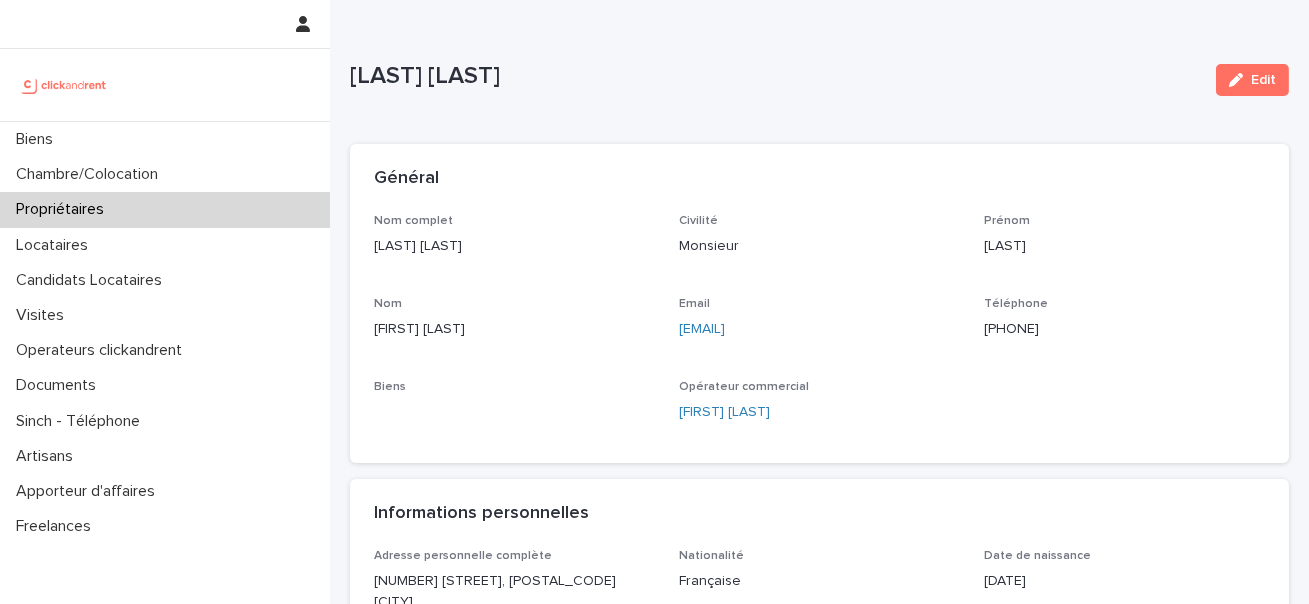 scroll, scrollTop: 156, scrollLeft: 0, axis: vertical 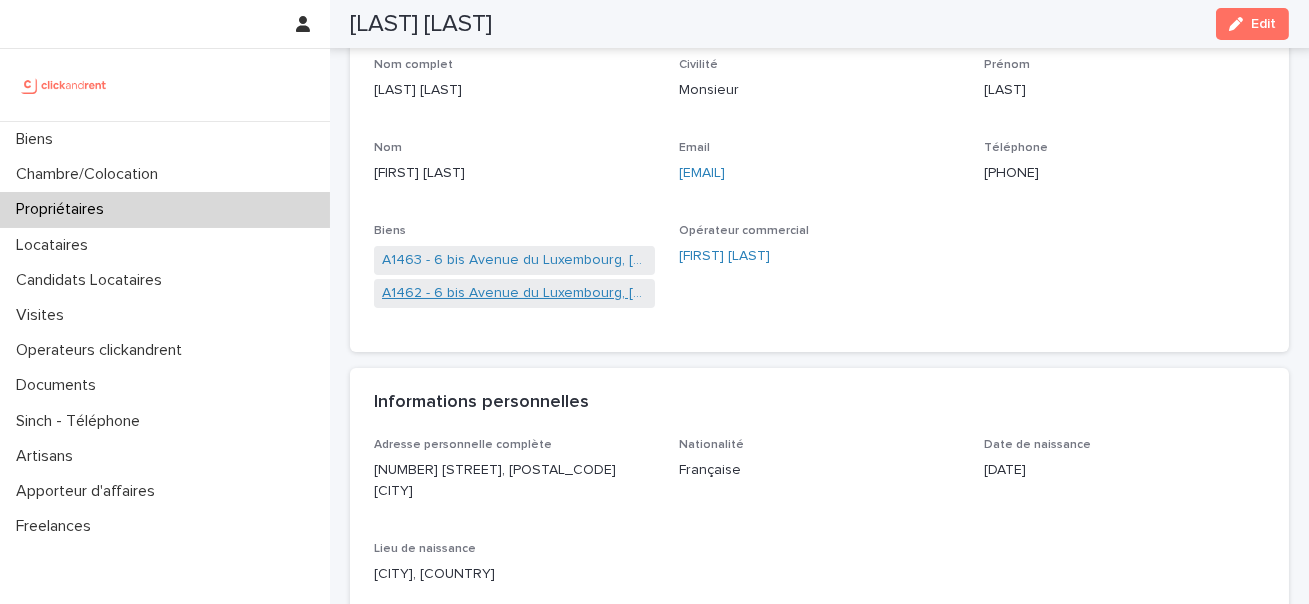 click on "A1462 - 6 bis Avenue du Luxembourg,  Thiais 94320" at bounding box center [514, 293] 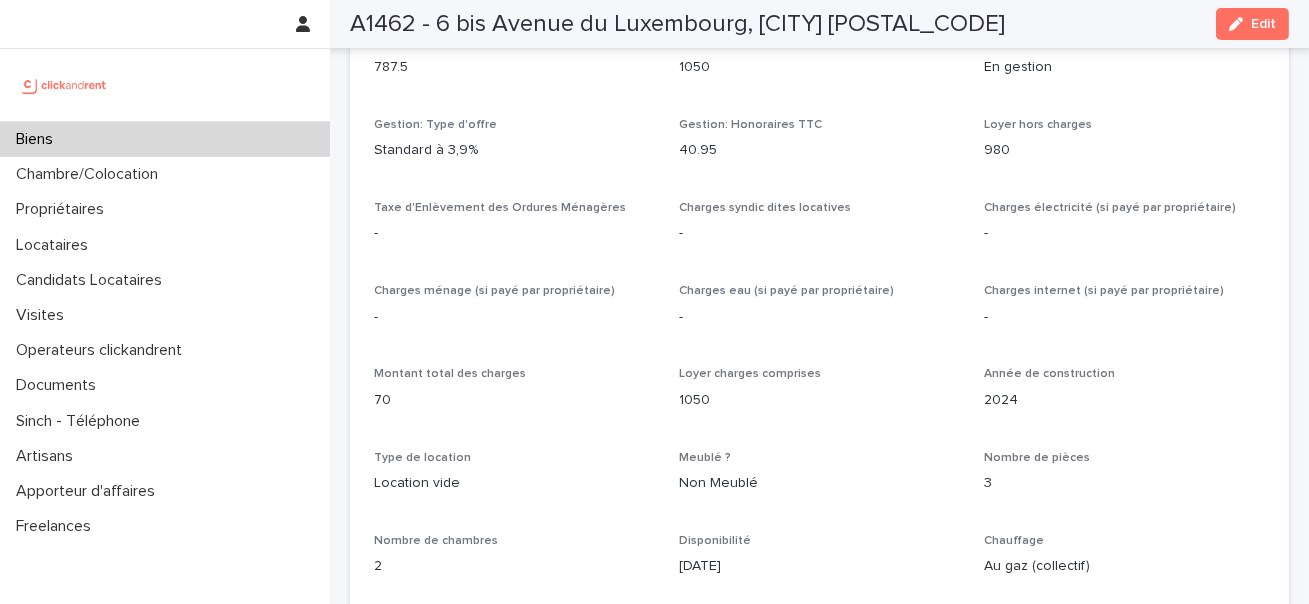scroll, scrollTop: 1927, scrollLeft: 0, axis: vertical 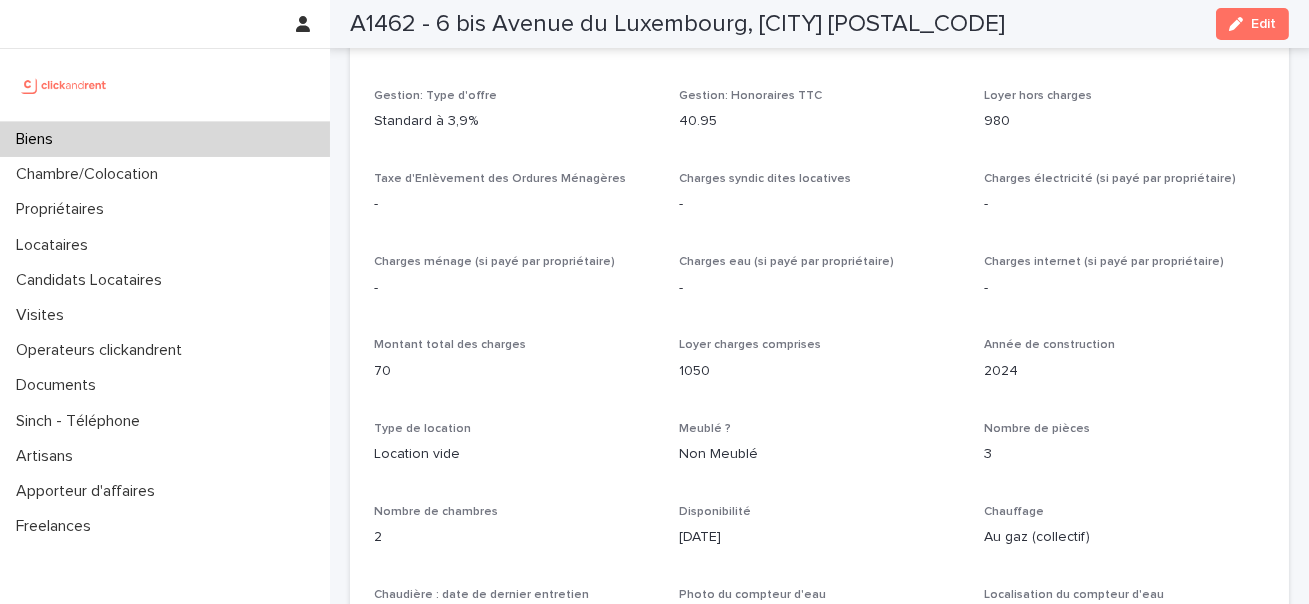 click on "70" at bounding box center (514, 371) 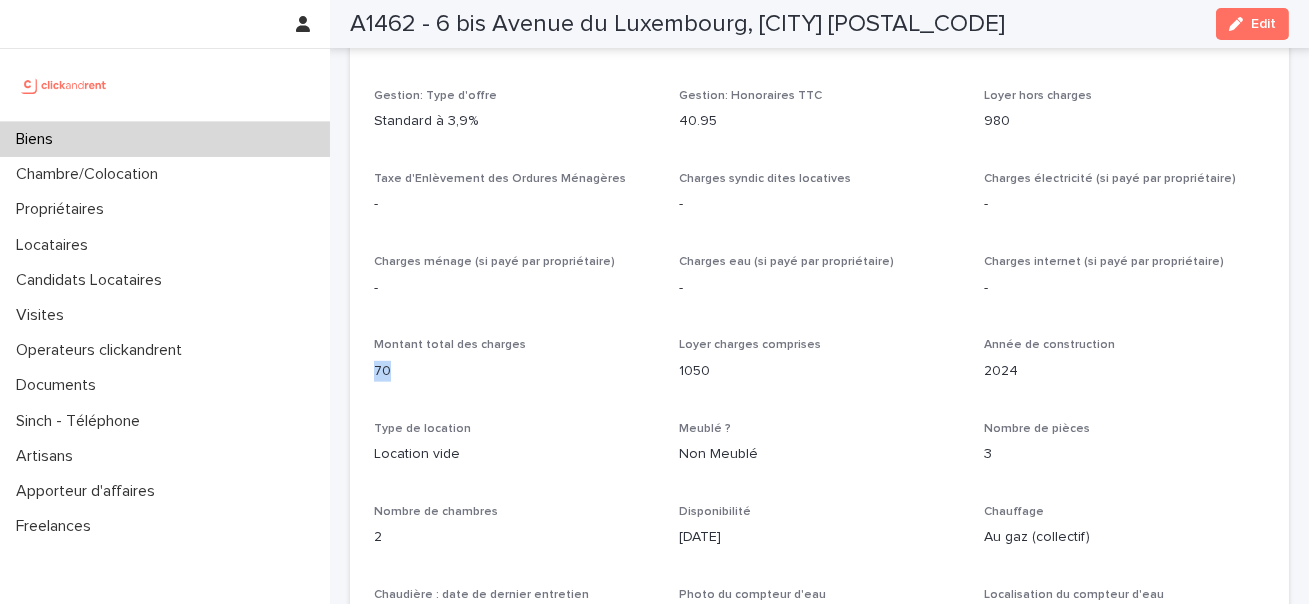 copy on "70" 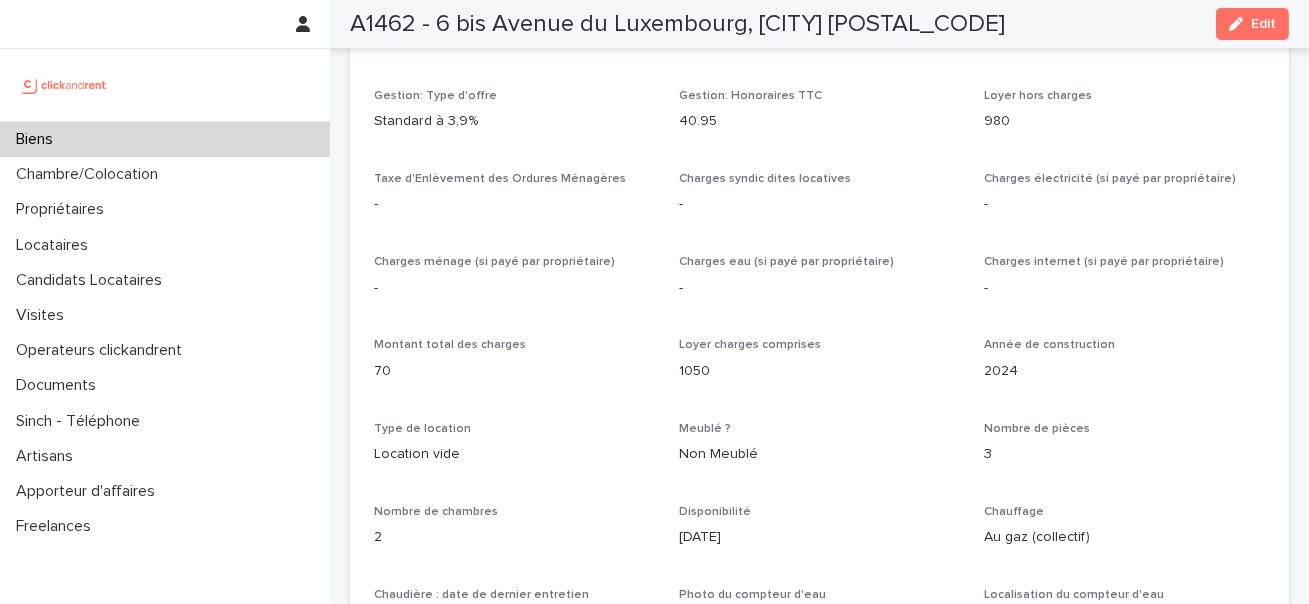 click on "1050" at bounding box center (819, 371) 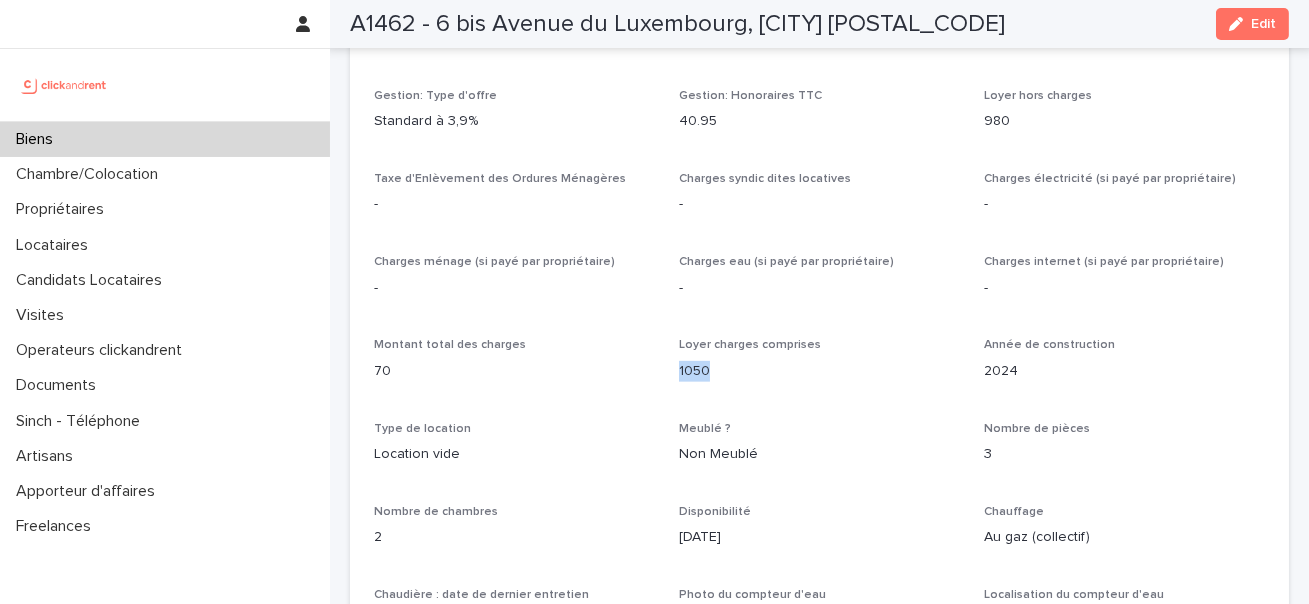 click on "1050" at bounding box center (819, 371) 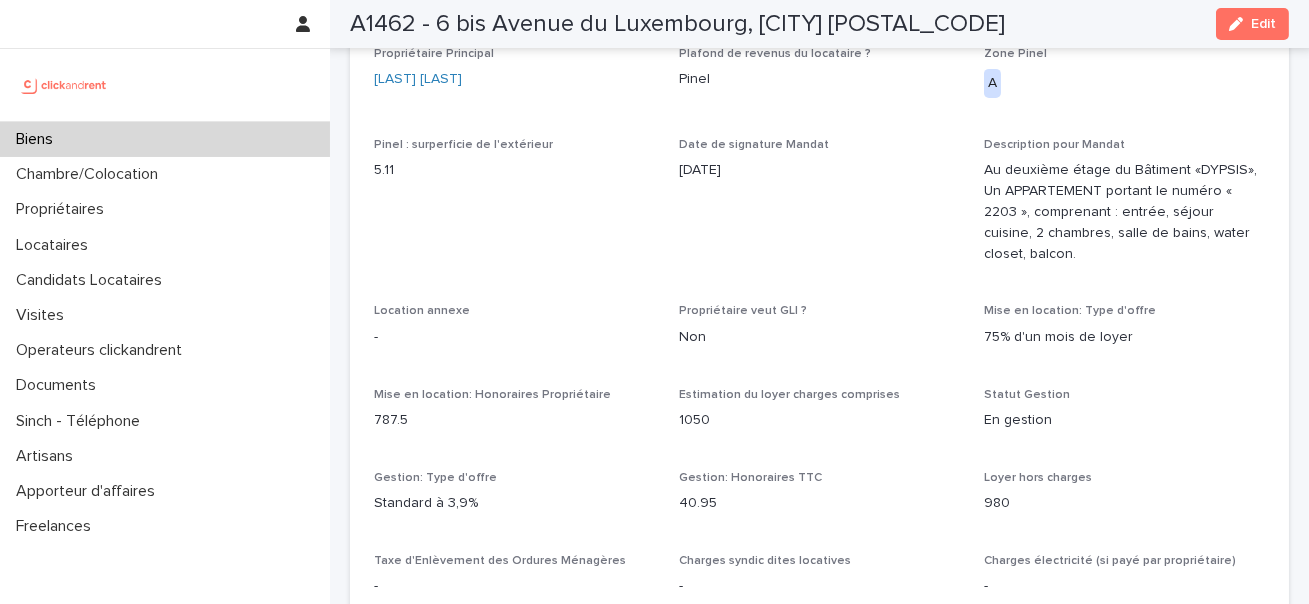 scroll, scrollTop: 1551, scrollLeft: 0, axis: vertical 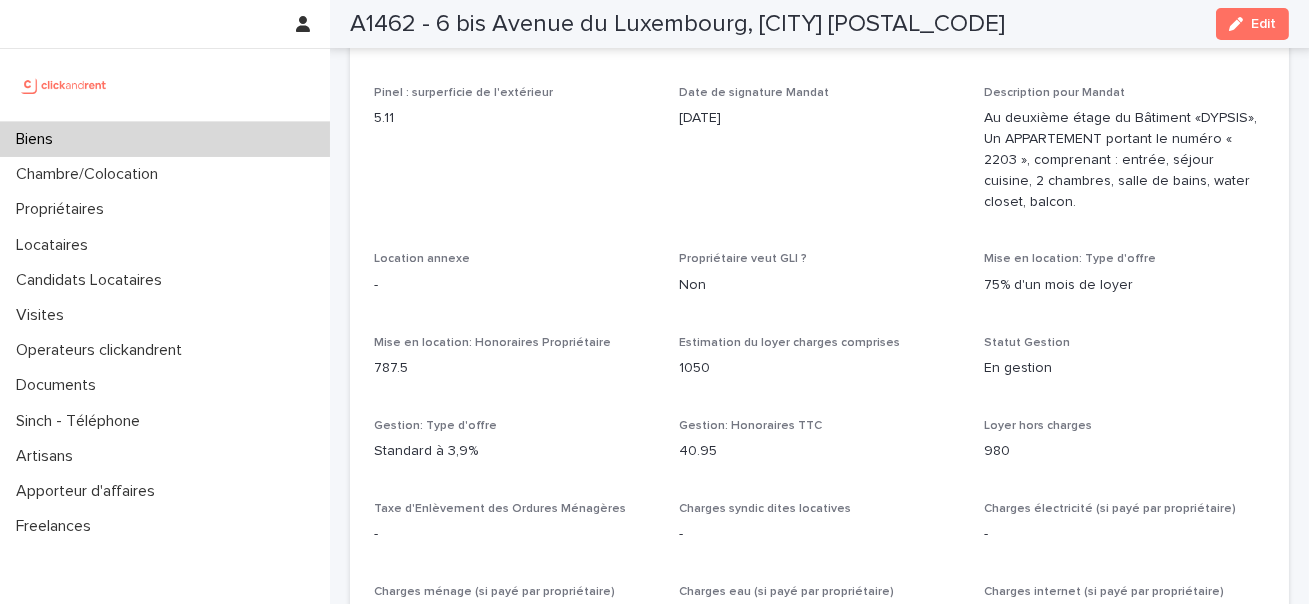 click on "1050" at bounding box center (819, 368) 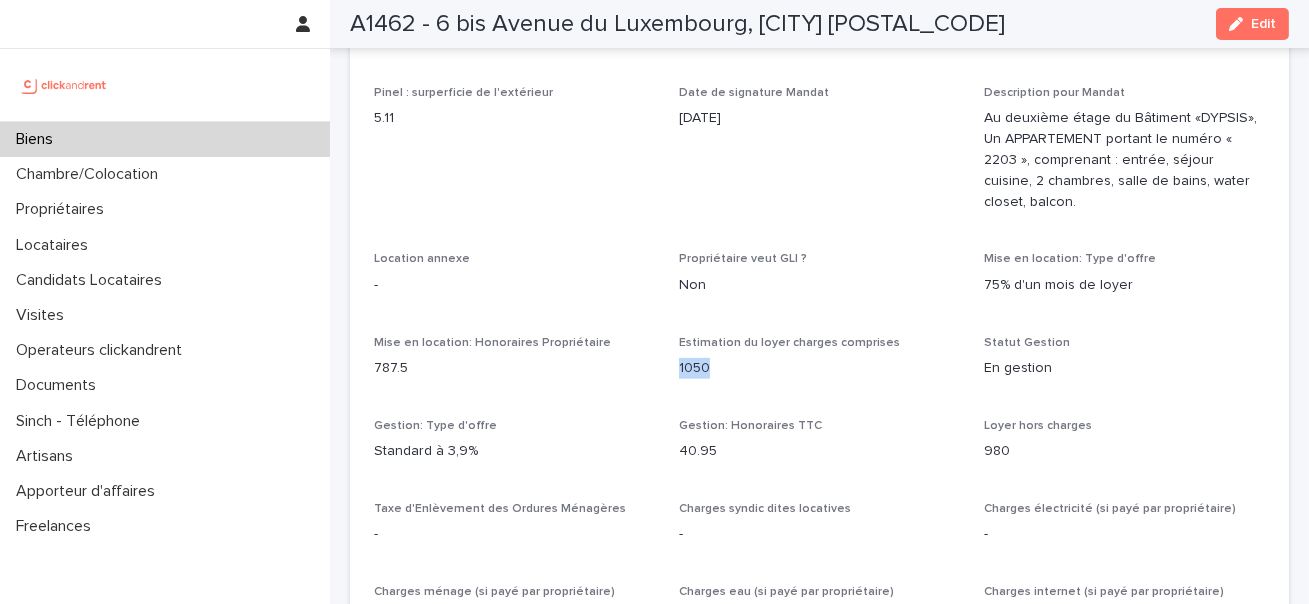 click on "1050" at bounding box center [819, 368] 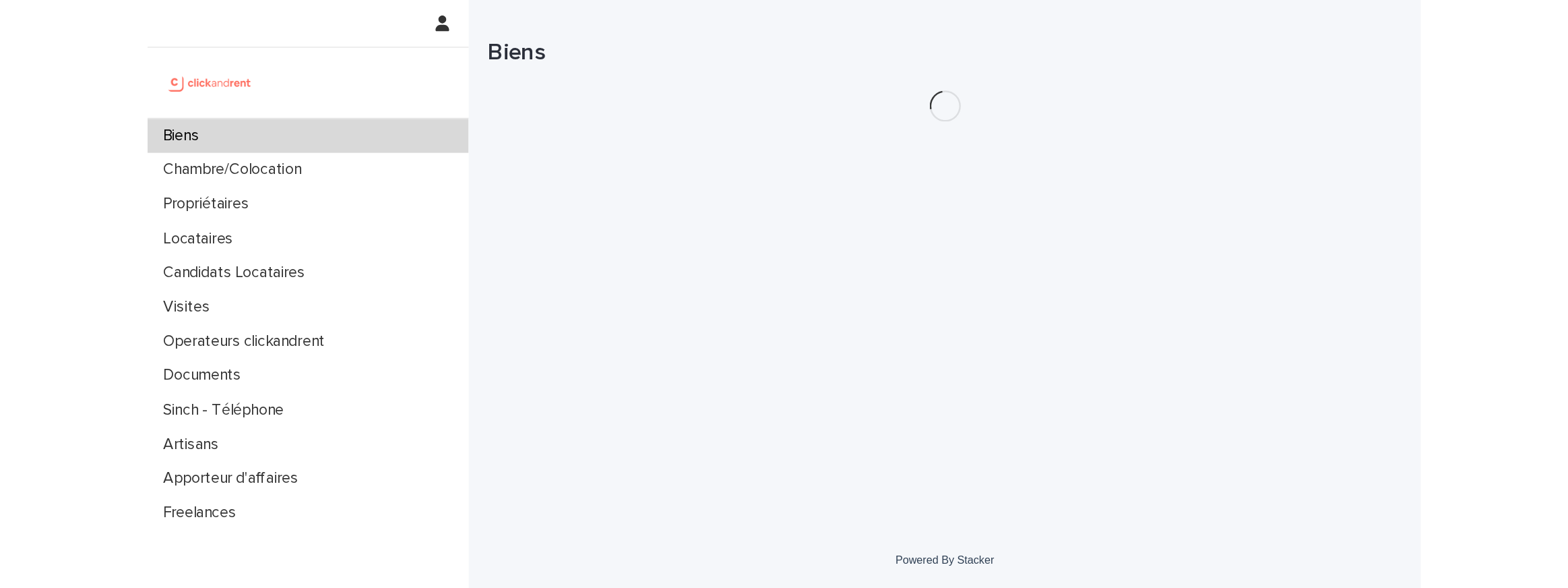 scroll, scrollTop: 0, scrollLeft: 0, axis: both 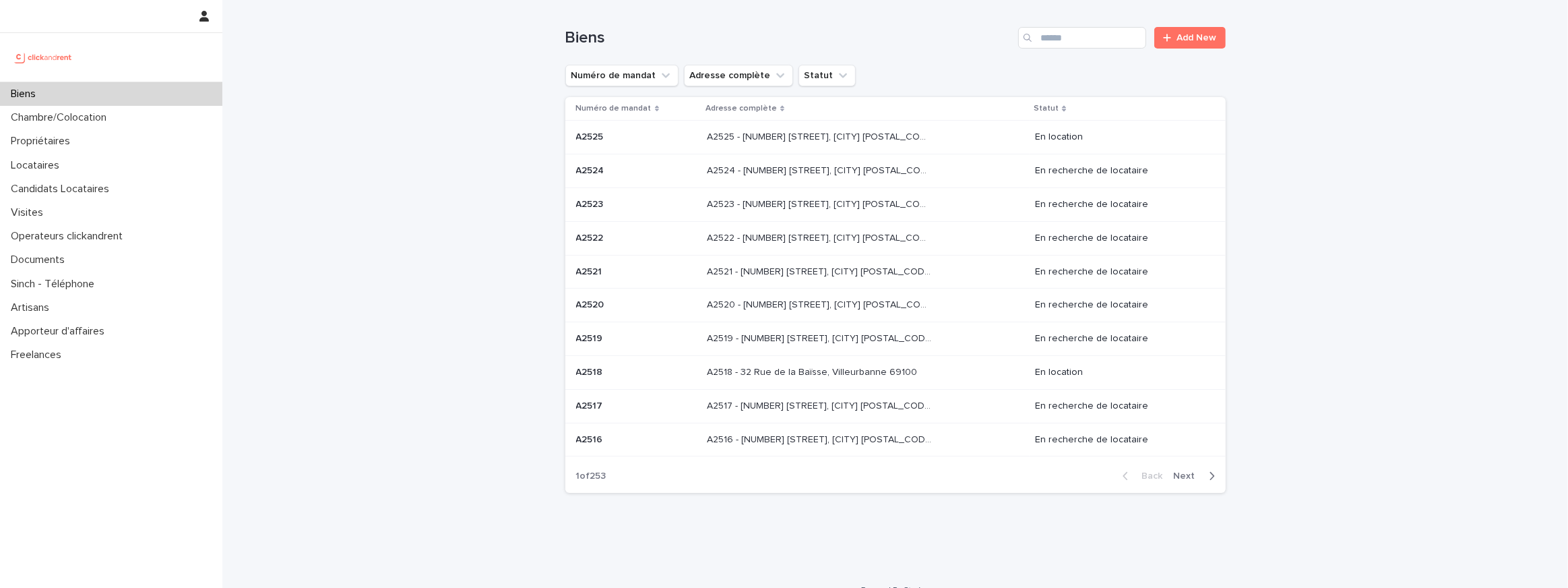 click on "Biens" at bounding box center (111, 94) 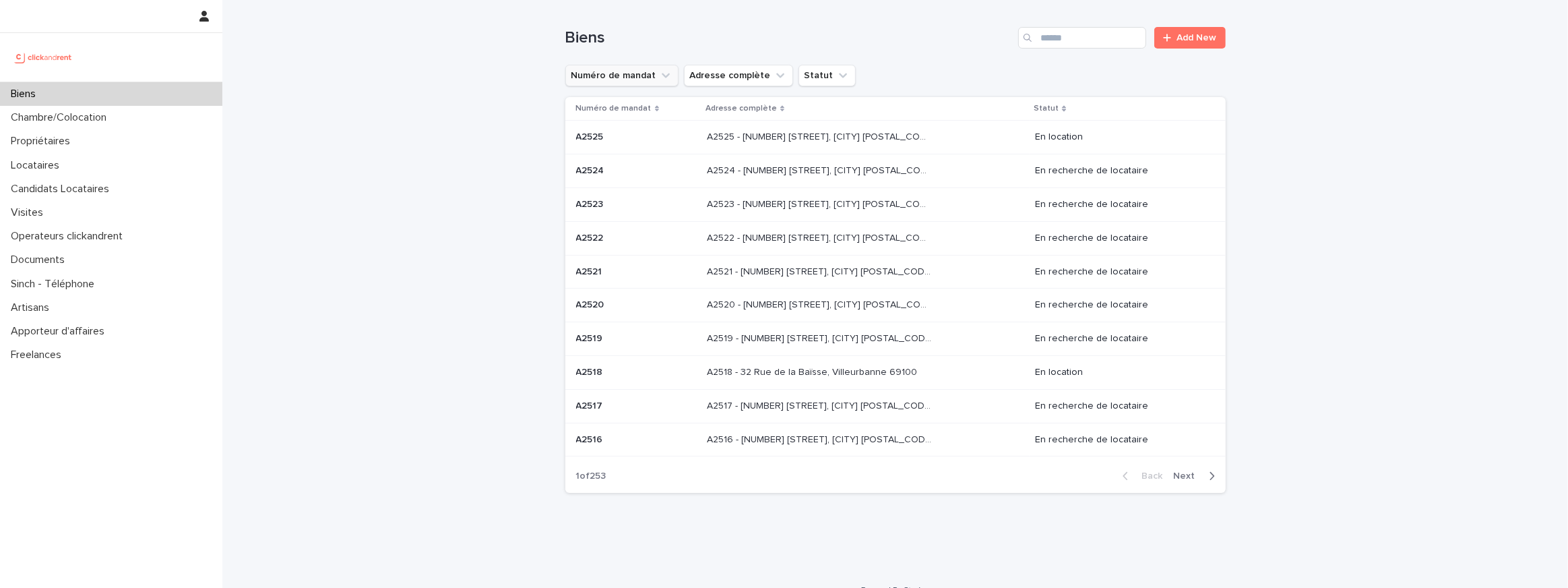 click 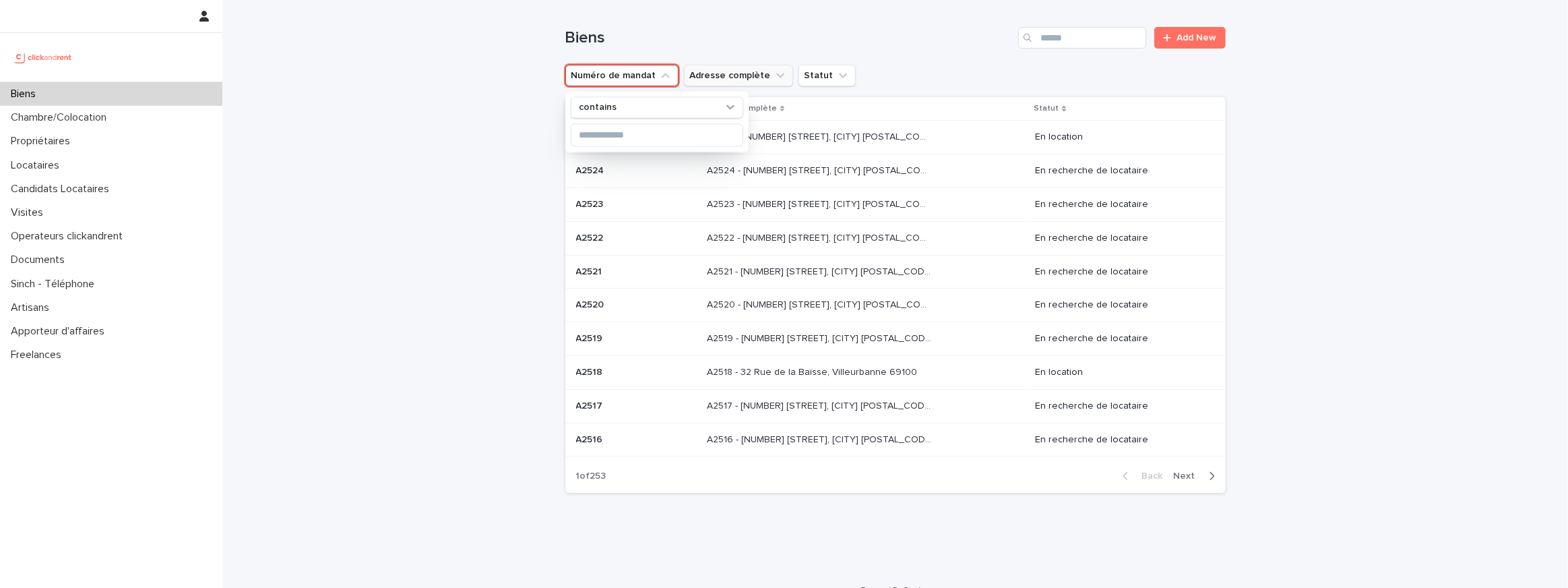 click on "Adresse complète" at bounding box center [739, 76] 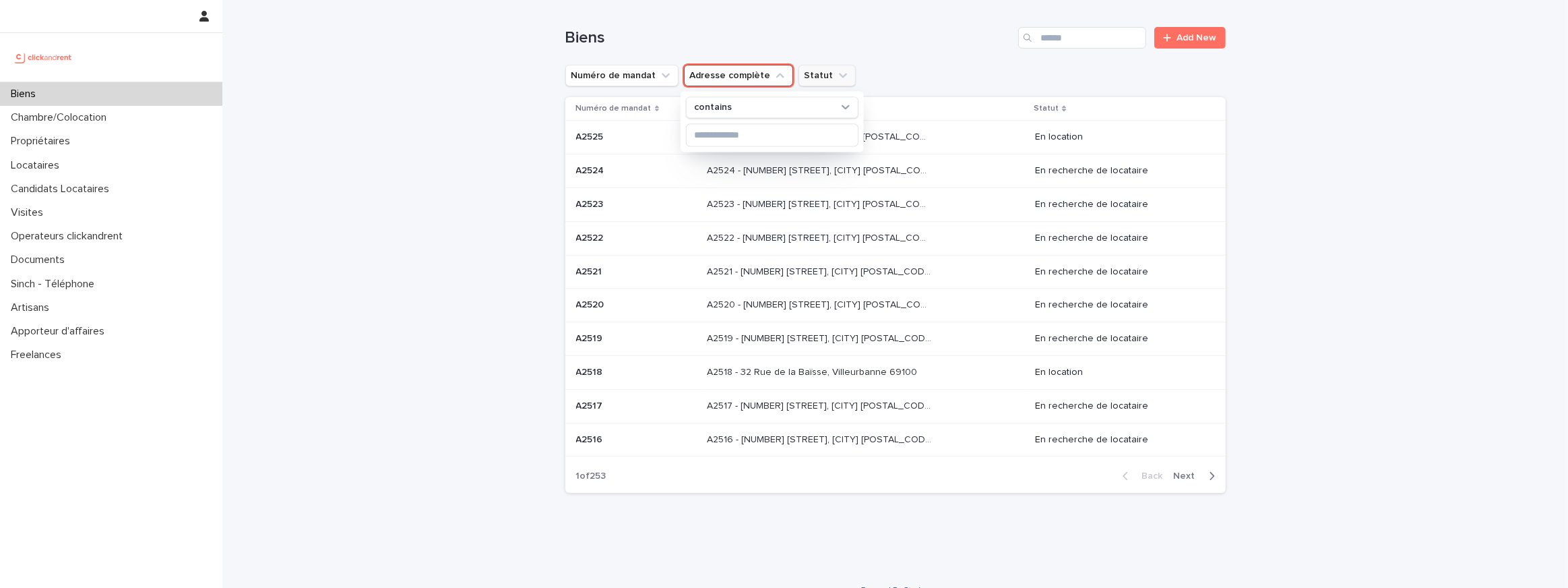 click 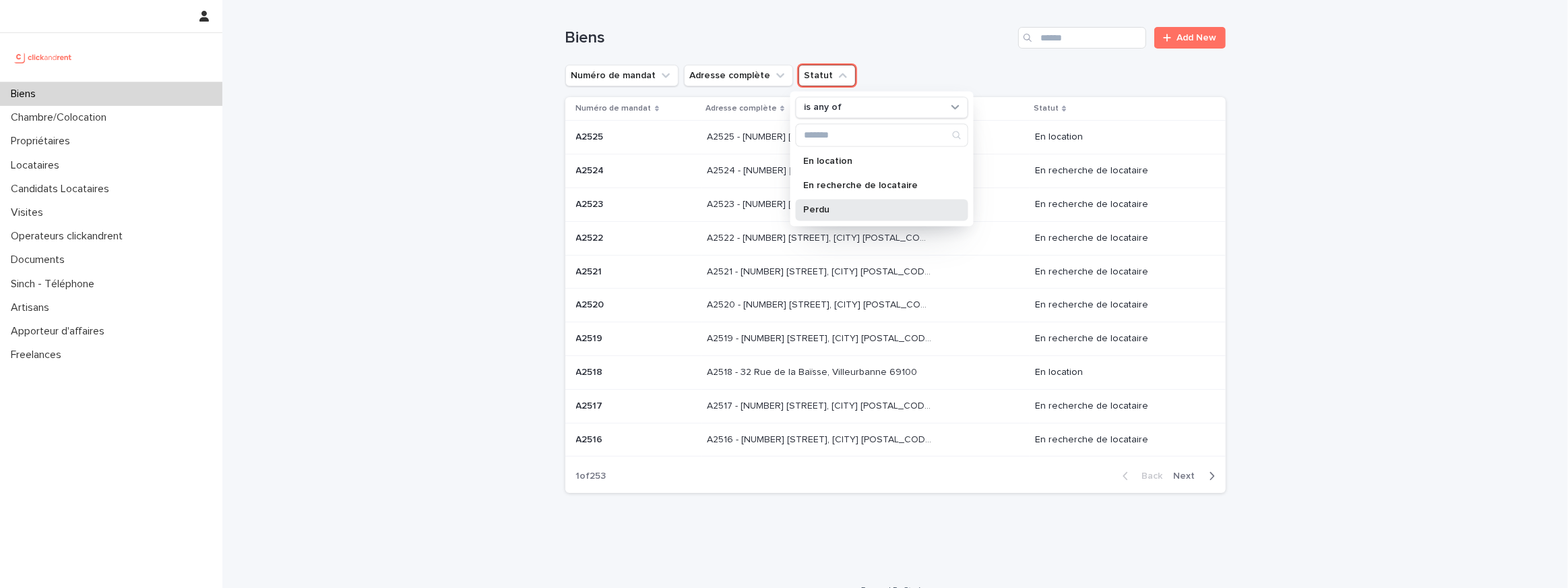 click on "Perdu" at bounding box center [881, 210] 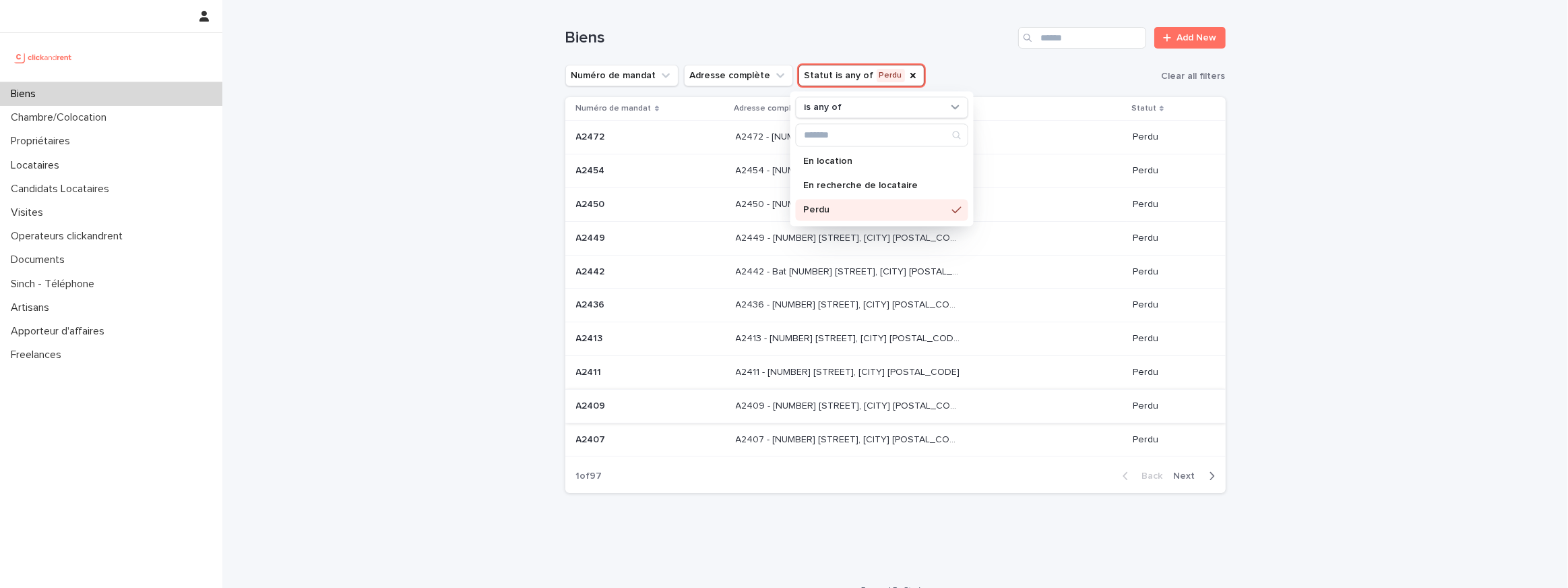 scroll, scrollTop: 20, scrollLeft: 0, axis: vertical 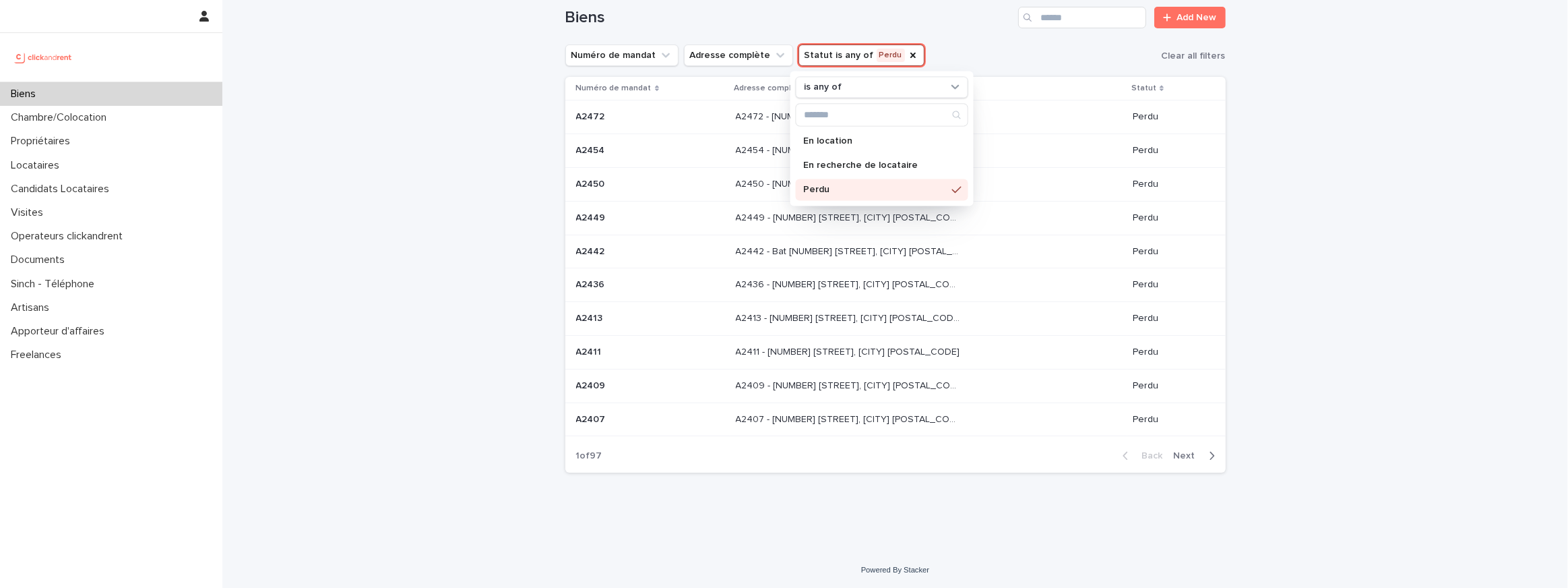 click on "A2407 - [NUMBER] [STREET], [CITY] [POSTAL_CODE]" at bounding box center (849, 418) 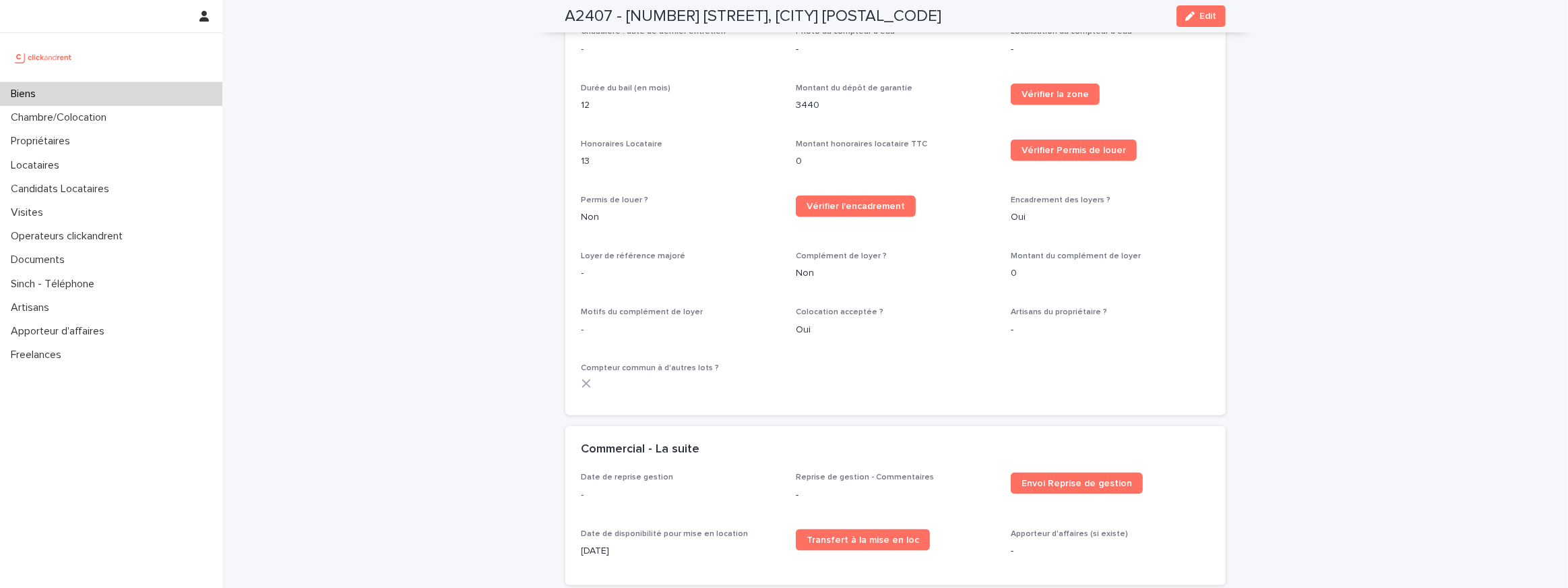 scroll, scrollTop: 2378, scrollLeft: 0, axis: vertical 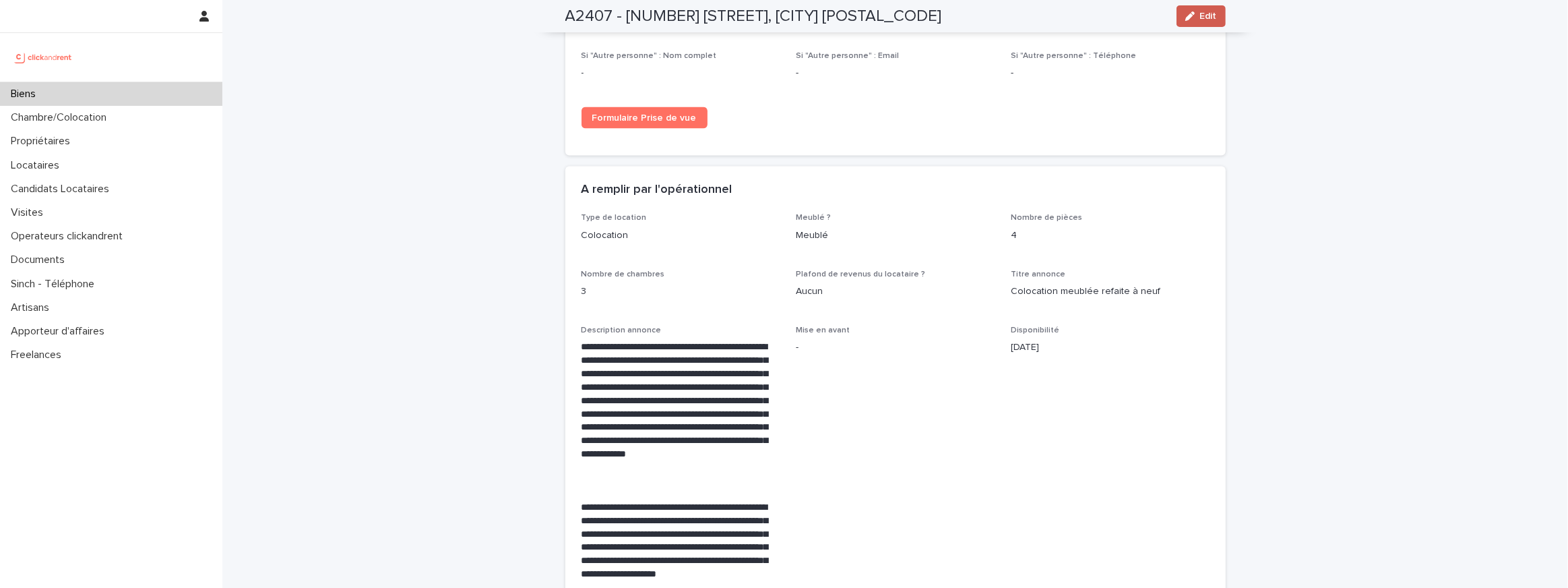 click 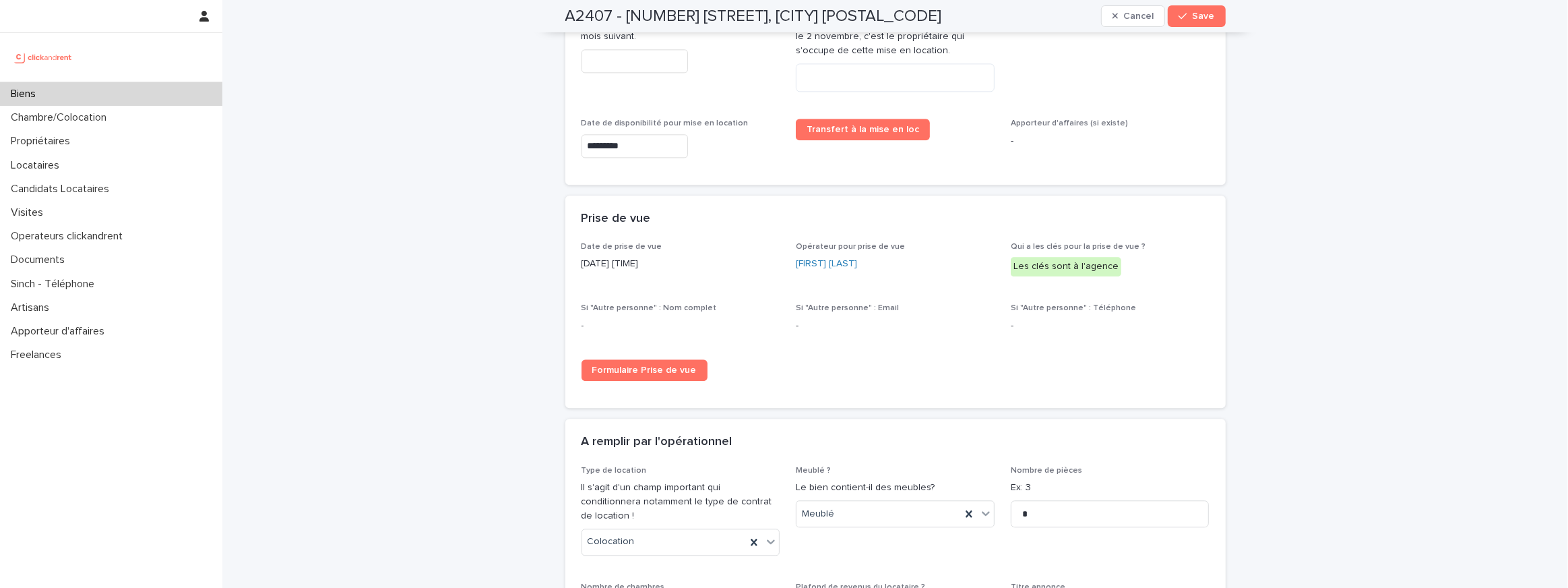 scroll, scrollTop: 3594, scrollLeft: 0, axis: vertical 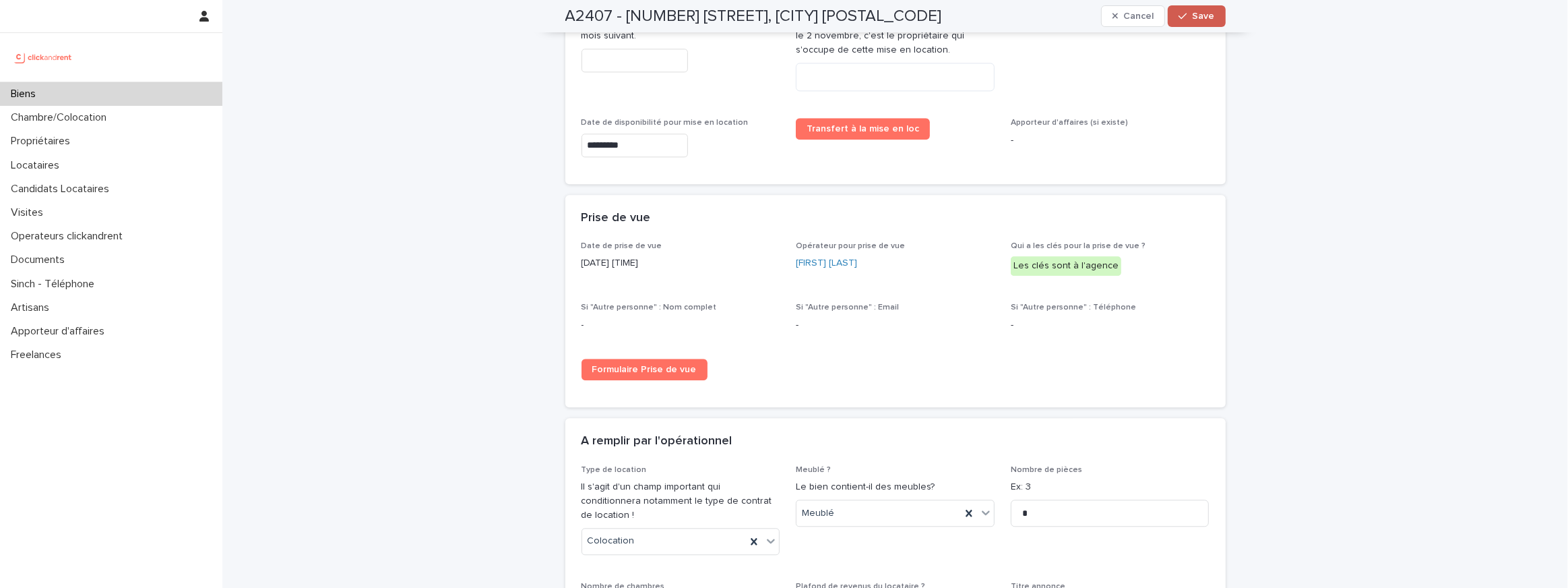 click on "Save" at bounding box center [1203, 16] 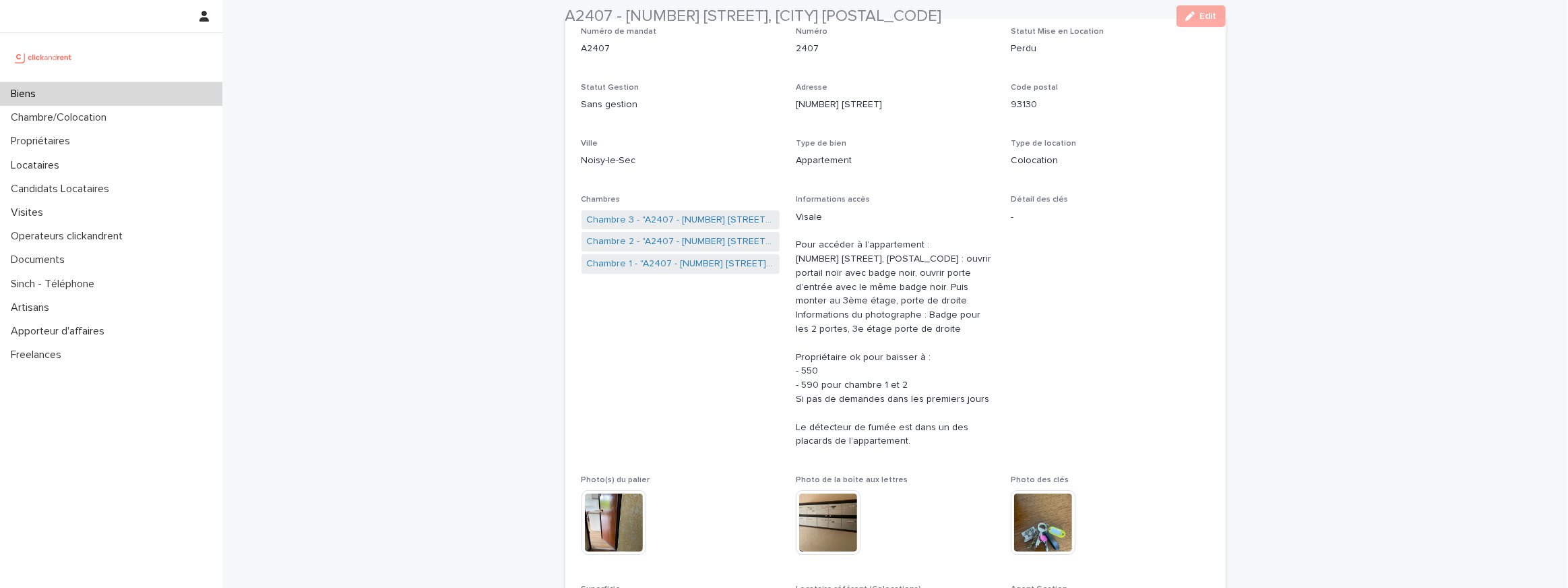 scroll, scrollTop: 131, scrollLeft: 0, axis: vertical 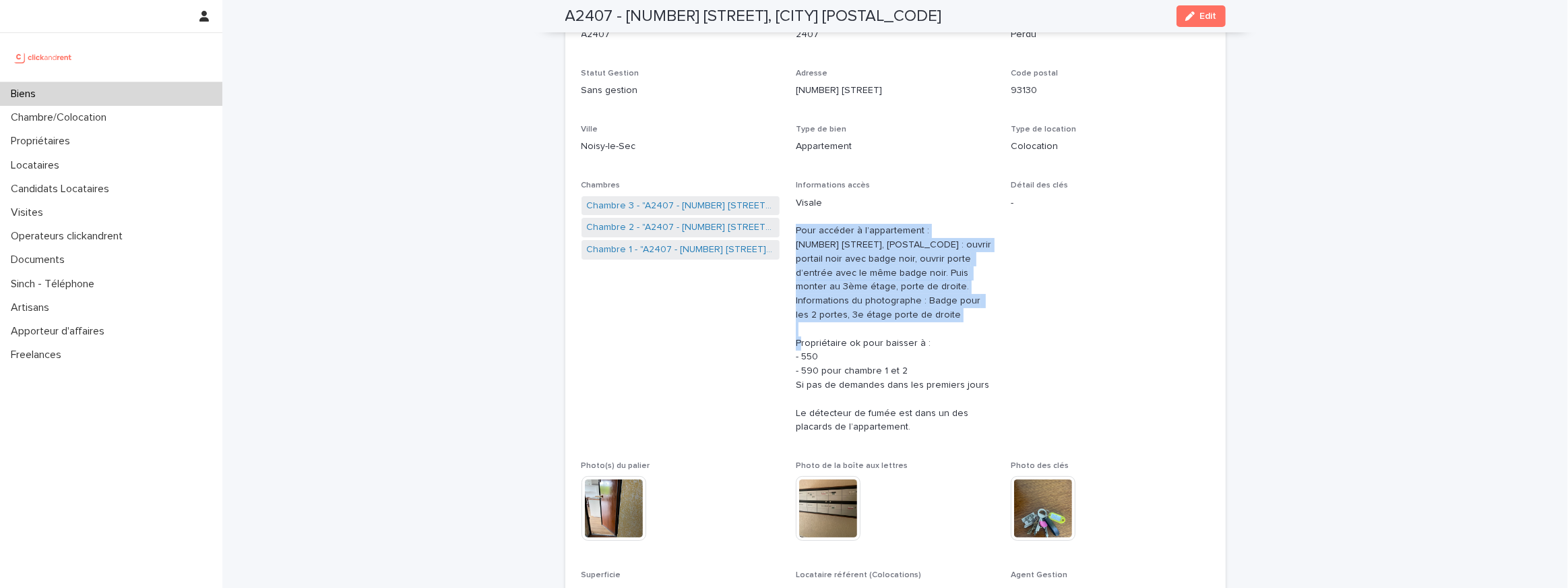 drag, startPoint x: 794, startPoint y: 225, endPoint x: 943, endPoint y: 324, distance: 178.89103 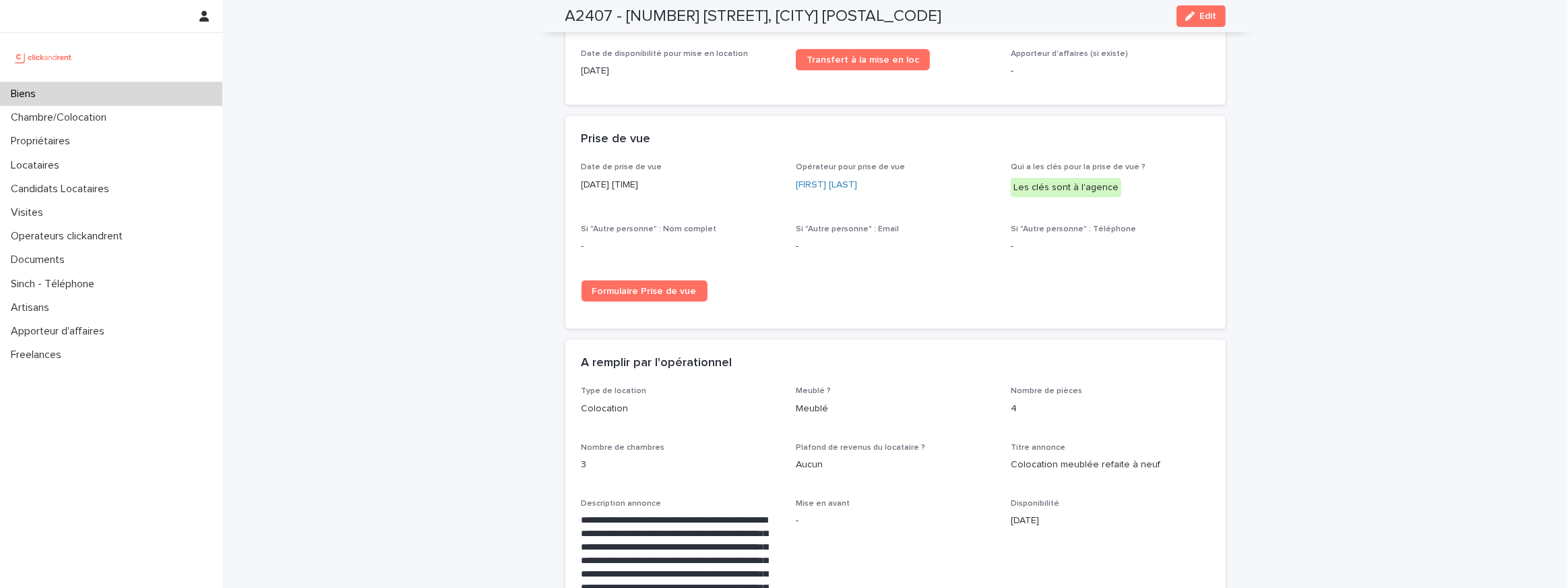 scroll, scrollTop: 2247, scrollLeft: 0, axis: vertical 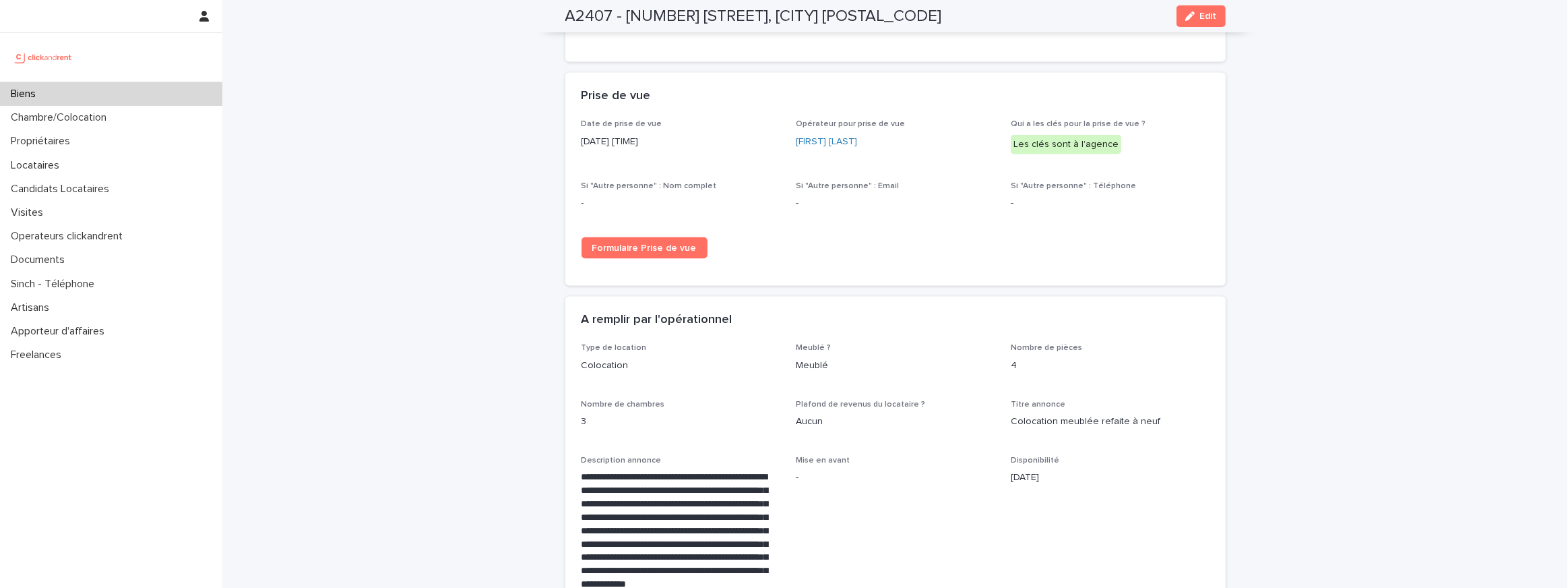 drag, startPoint x: 584, startPoint y: 140, endPoint x: 668, endPoint y: 145, distance: 84.148678 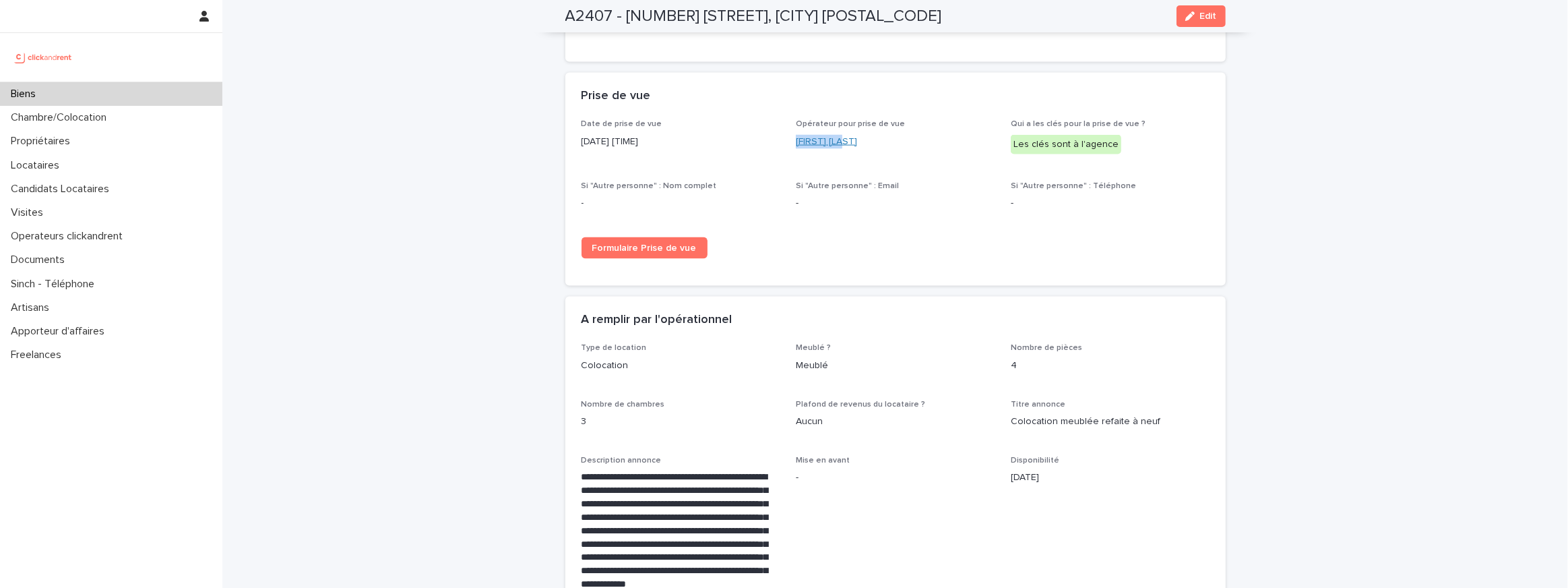 drag, startPoint x: 856, startPoint y: 143, endPoint x: 796, endPoint y: 135, distance: 60.53098 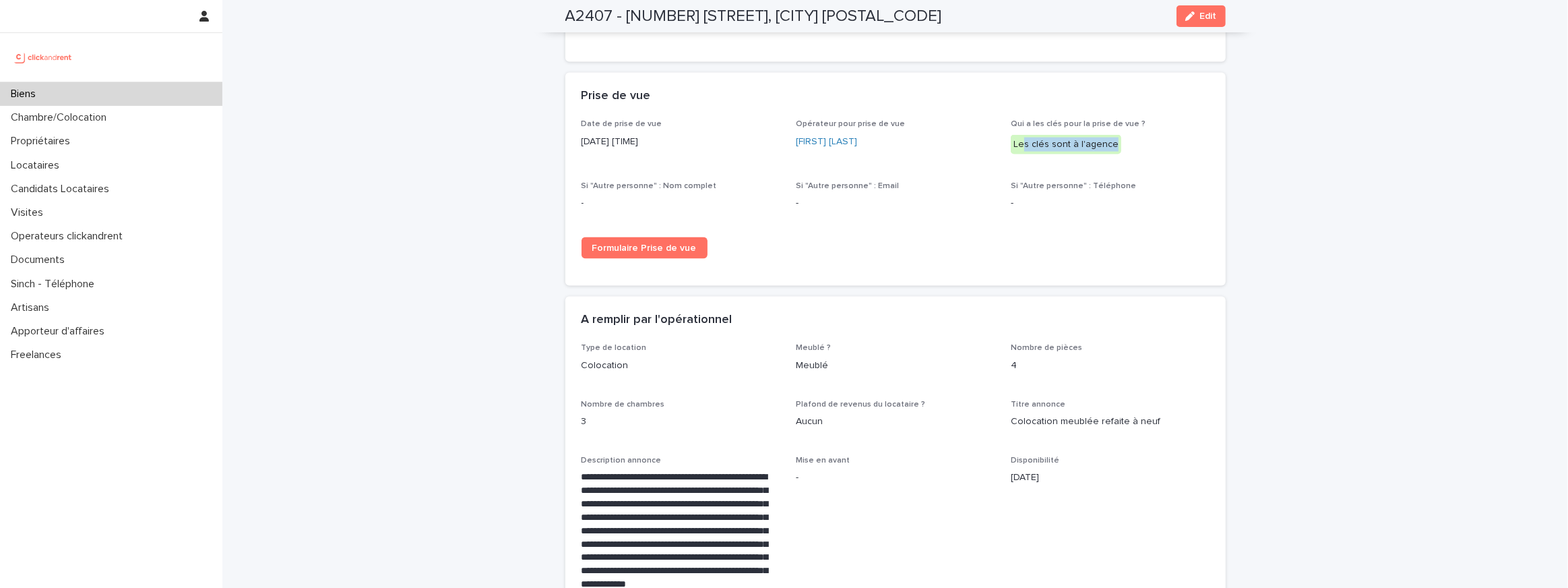 drag, startPoint x: 1134, startPoint y: 143, endPoint x: 1023, endPoint y: 143, distance: 111 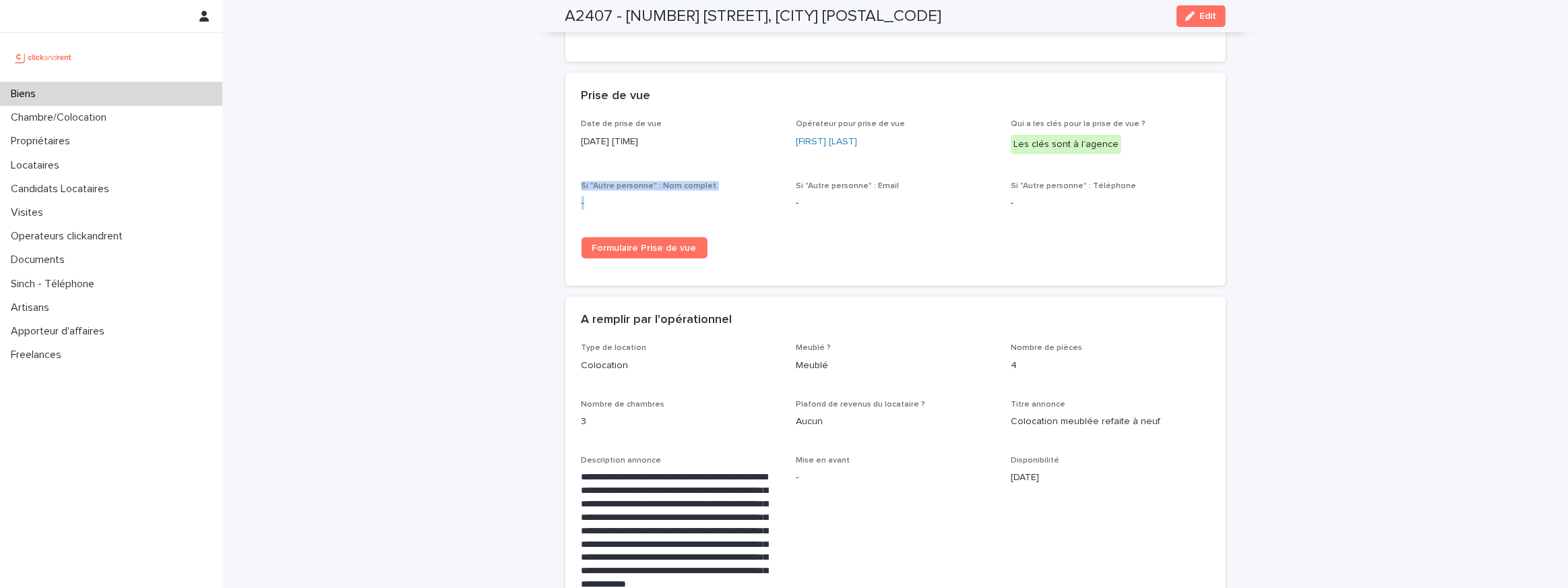 drag, startPoint x: 592, startPoint y: 178, endPoint x: 704, endPoint y: 211, distance: 116.7604 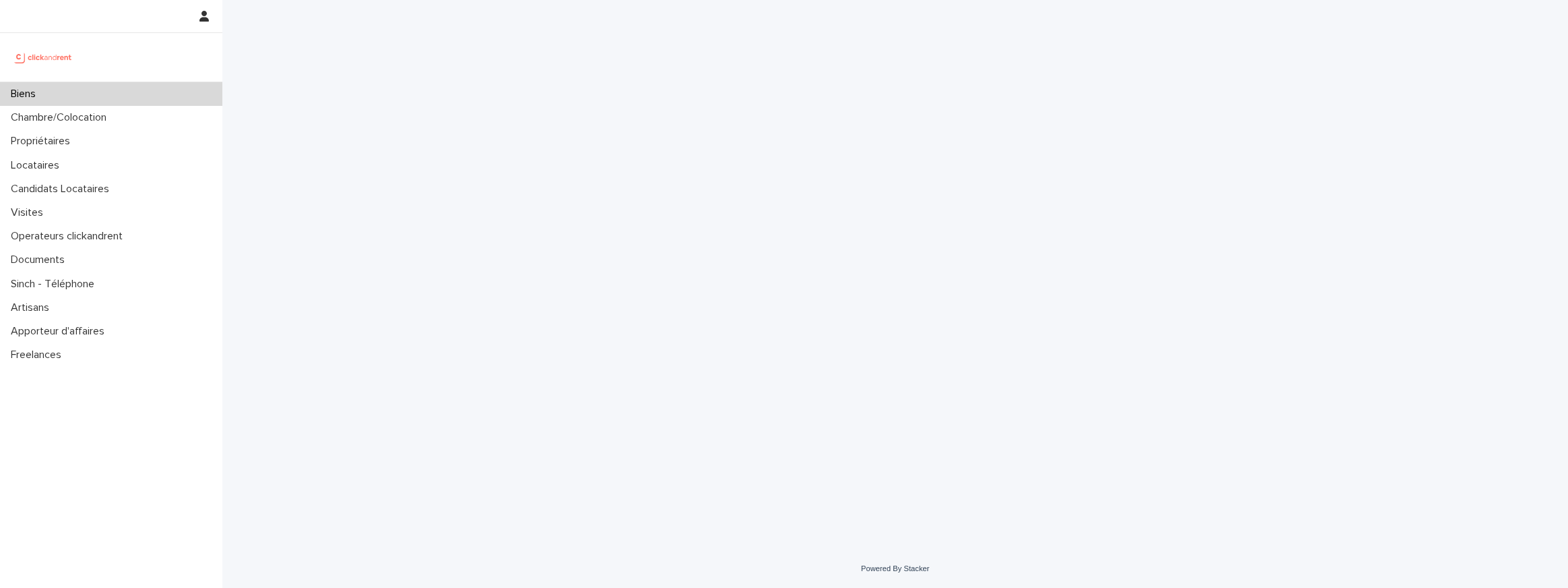 scroll, scrollTop: 0, scrollLeft: 0, axis: both 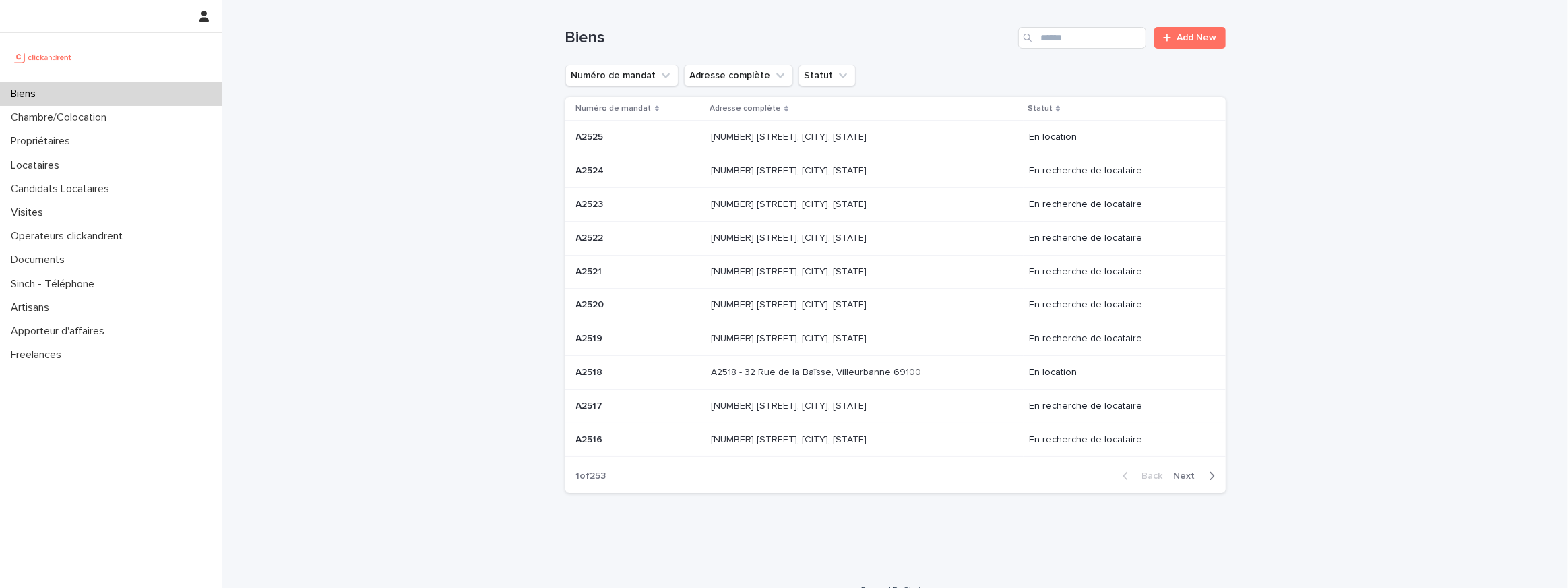 click on "A2522 A2522" at bounding box center (638, 238) 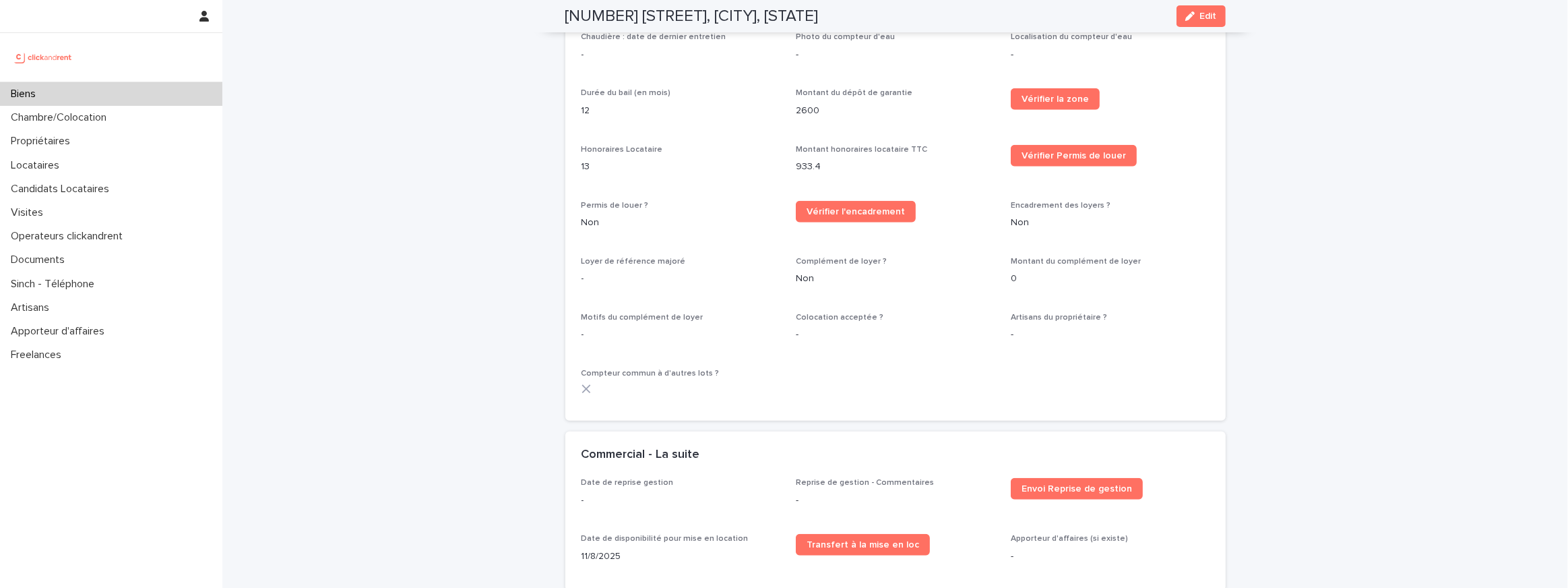 scroll, scrollTop: 1585, scrollLeft: 0, axis: vertical 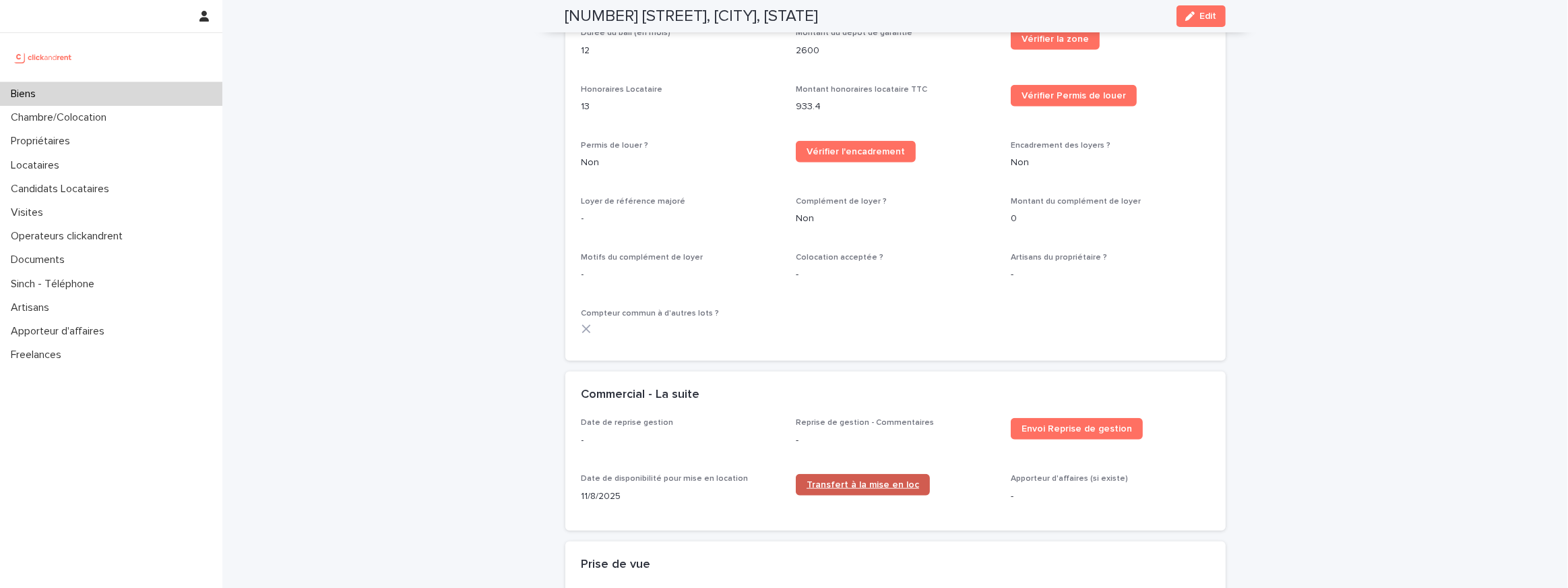 click on "Transfert à la mise en loc" at bounding box center [863, 485] 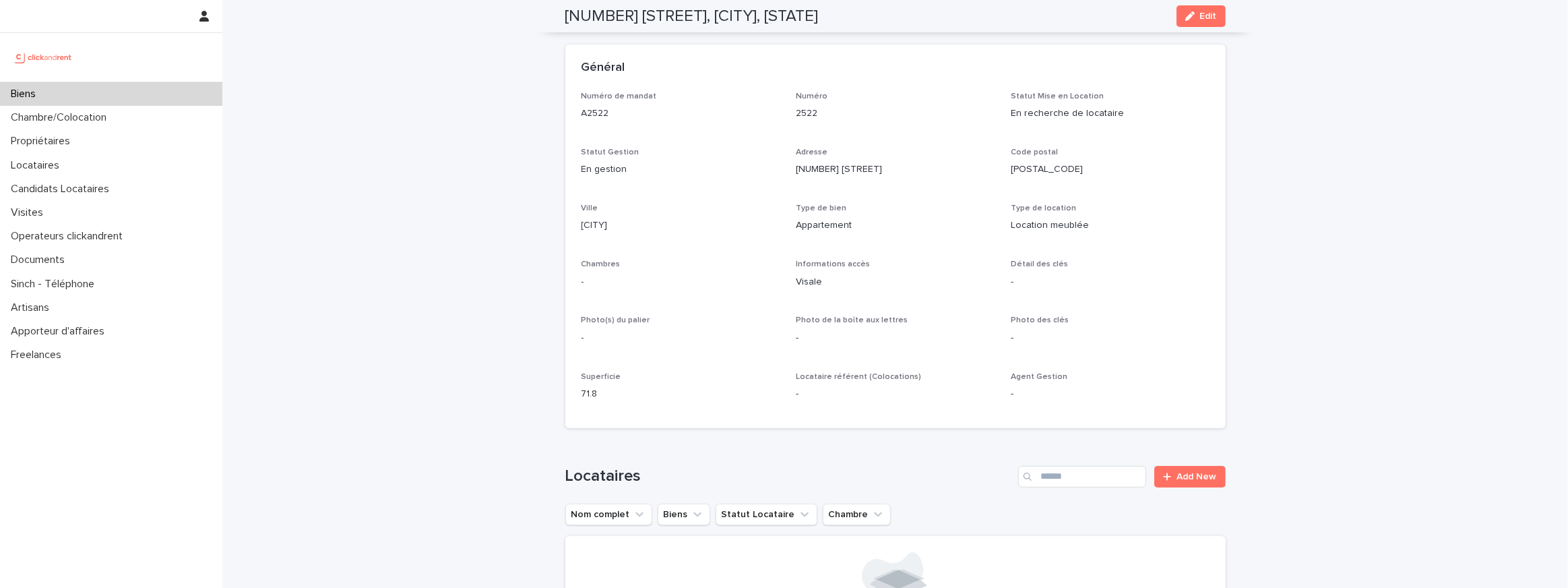 scroll, scrollTop: 0, scrollLeft: 0, axis: both 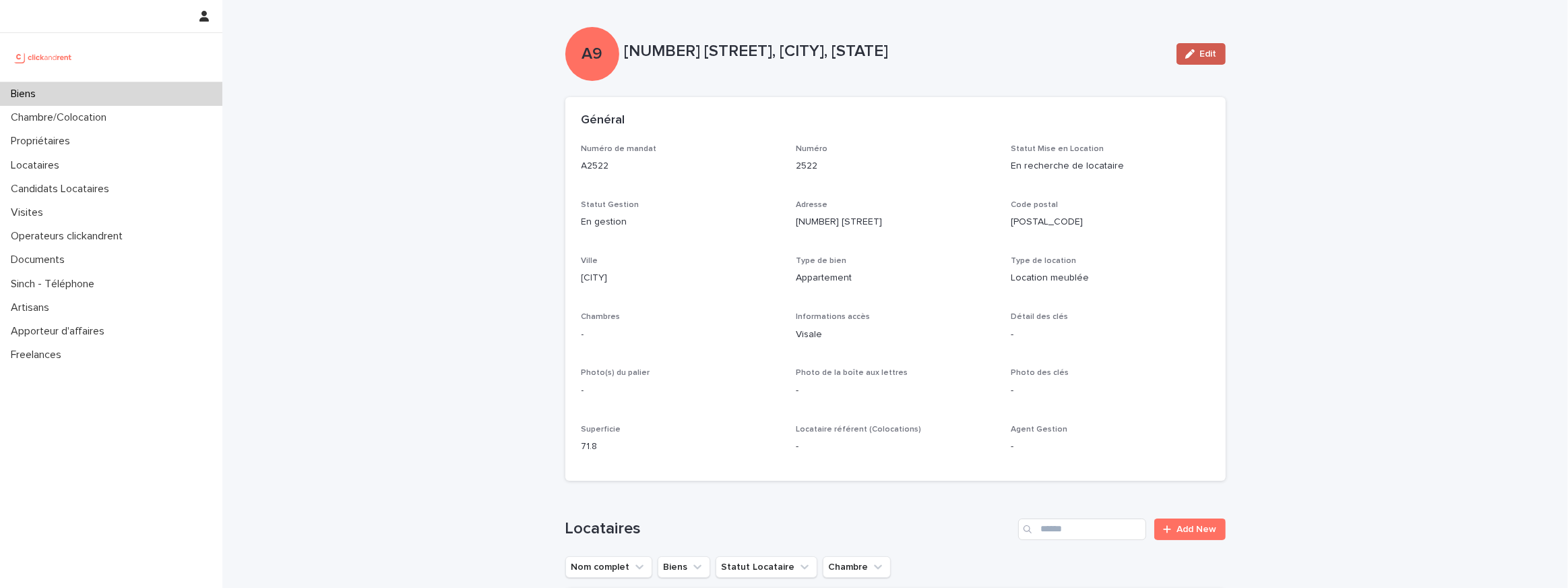click on "Edit" at bounding box center [1208, 54] 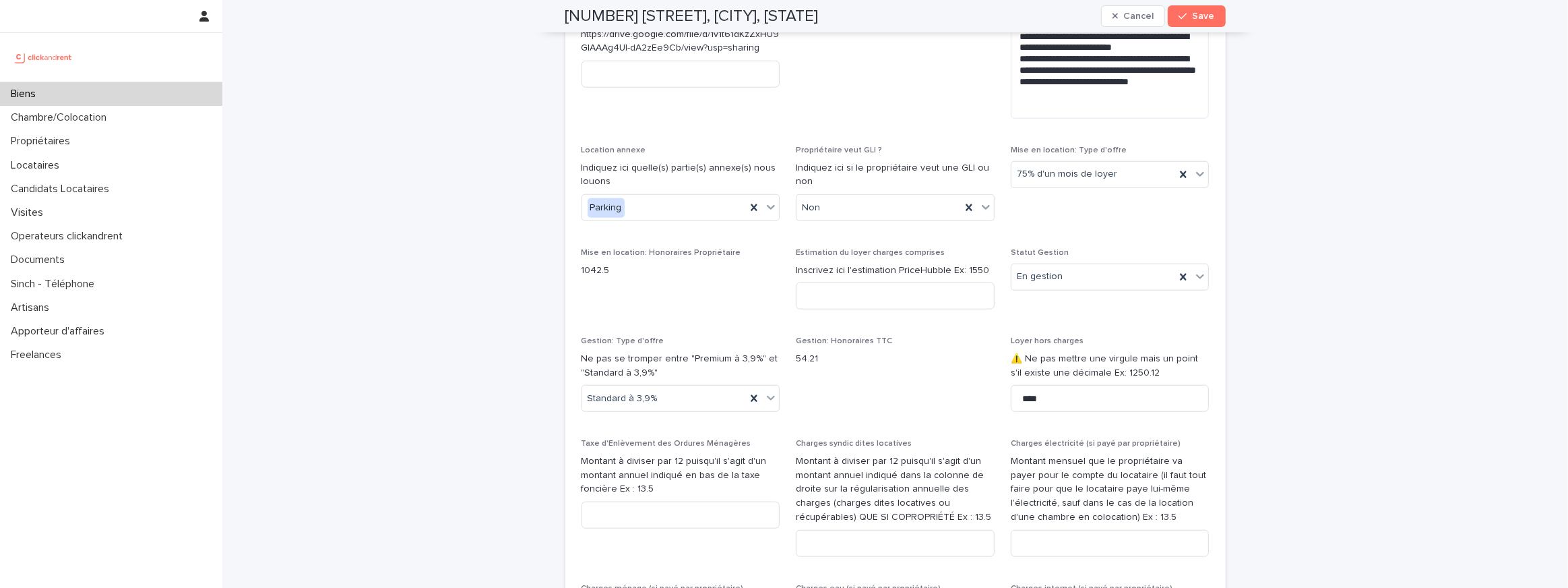 scroll, scrollTop: 1429, scrollLeft: 0, axis: vertical 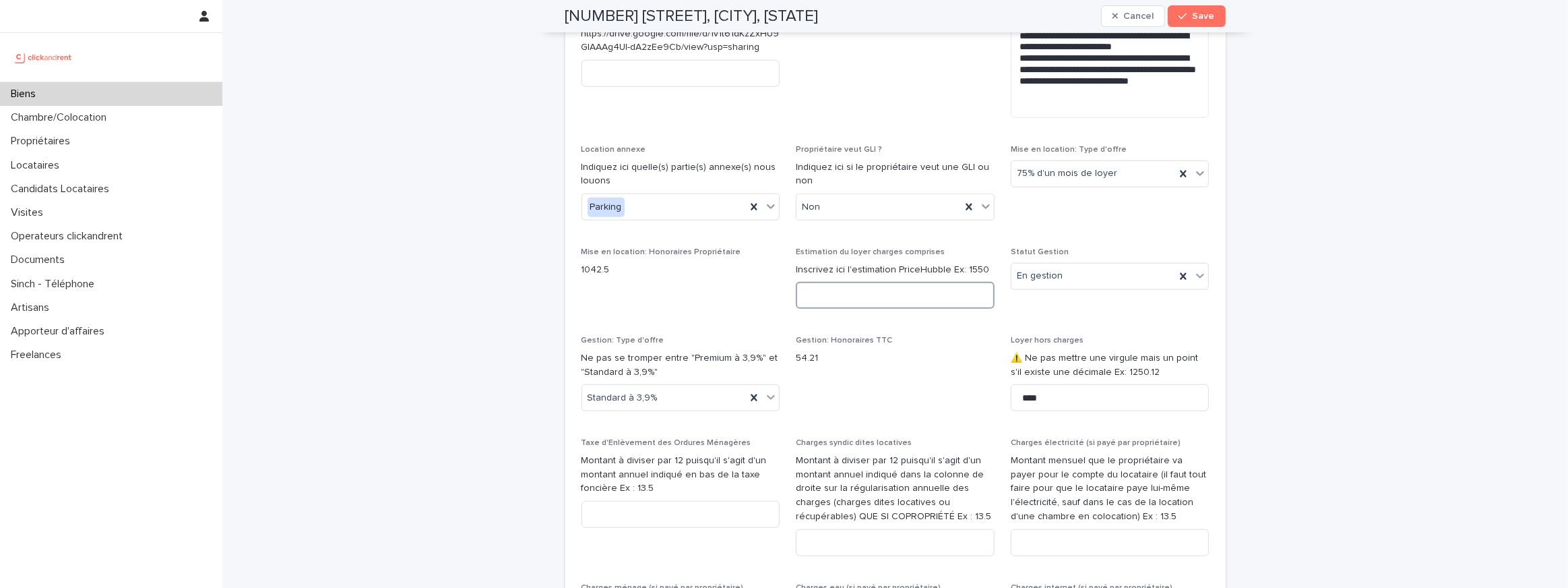 click at bounding box center (895, 295) 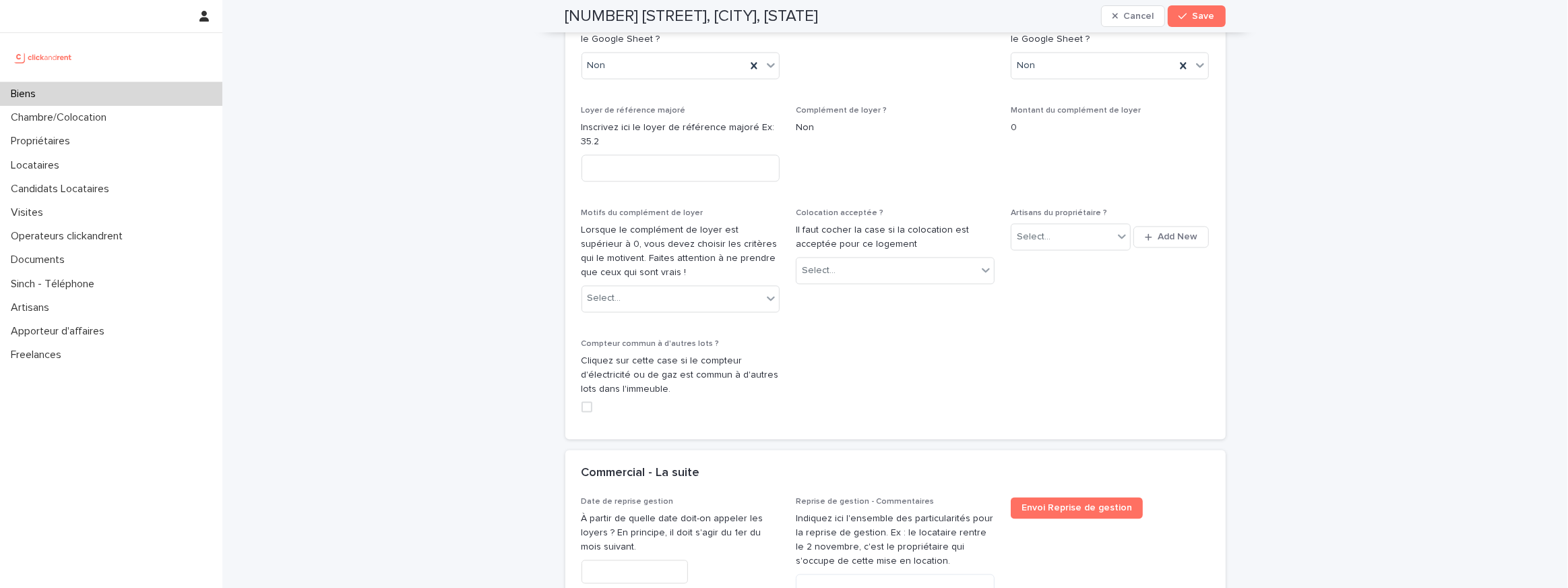 scroll, scrollTop: 2908, scrollLeft: 0, axis: vertical 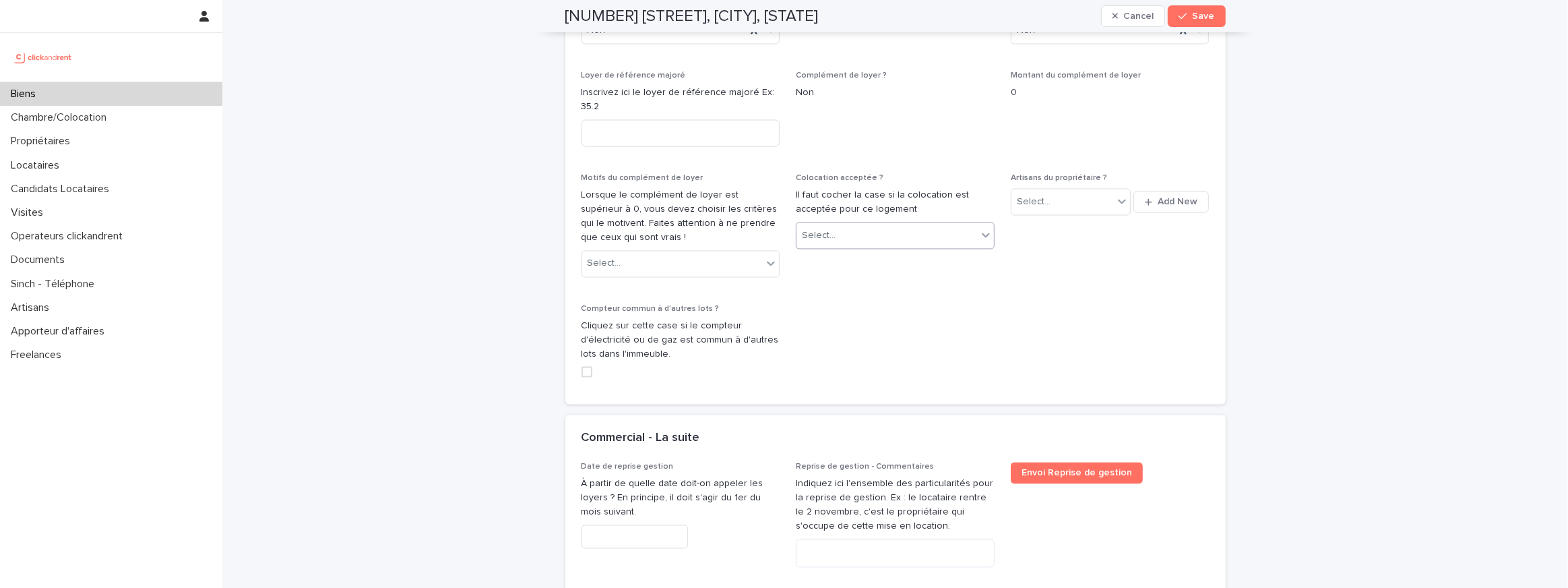 type on "****" 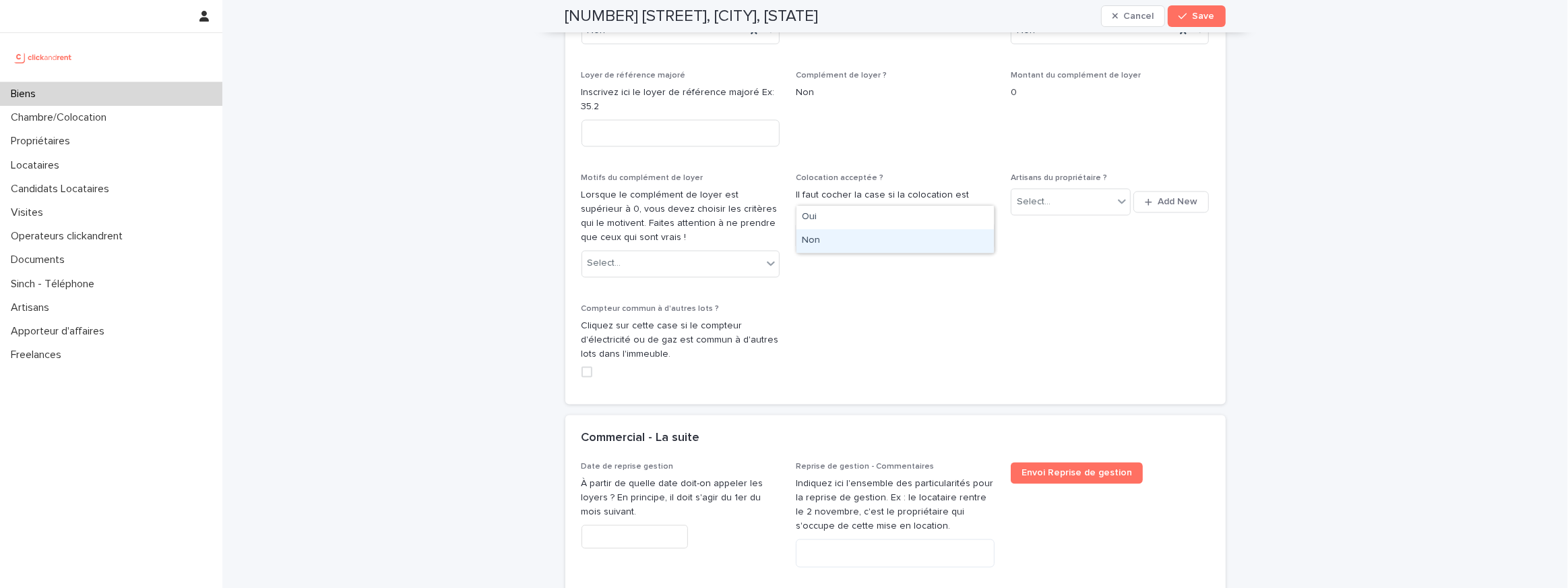 click on "Non" at bounding box center [895, 241] 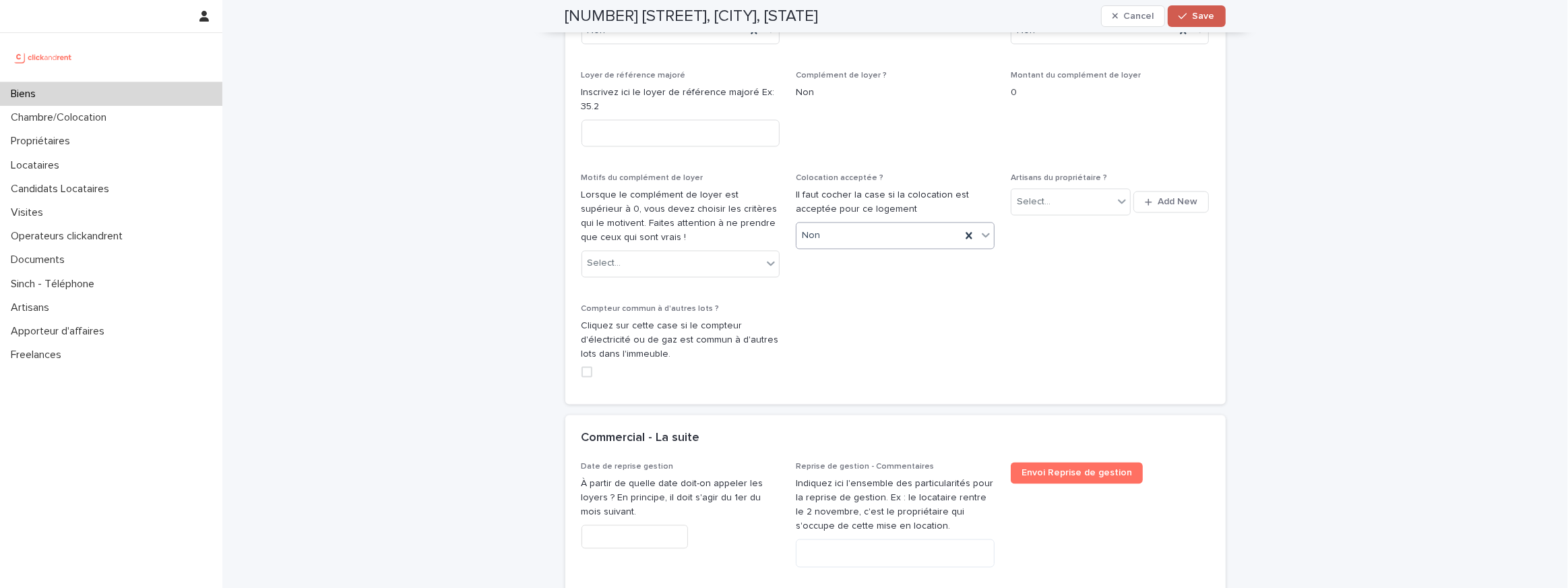 click 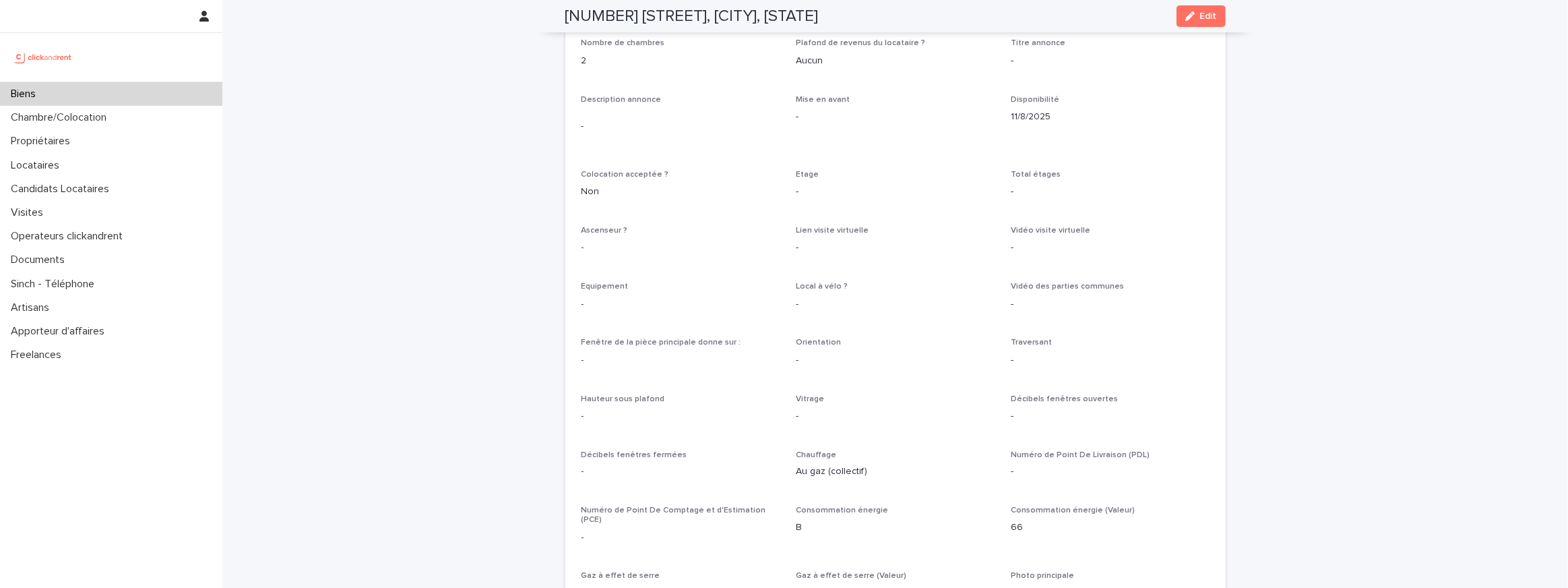 scroll, scrollTop: 2017, scrollLeft: 0, axis: vertical 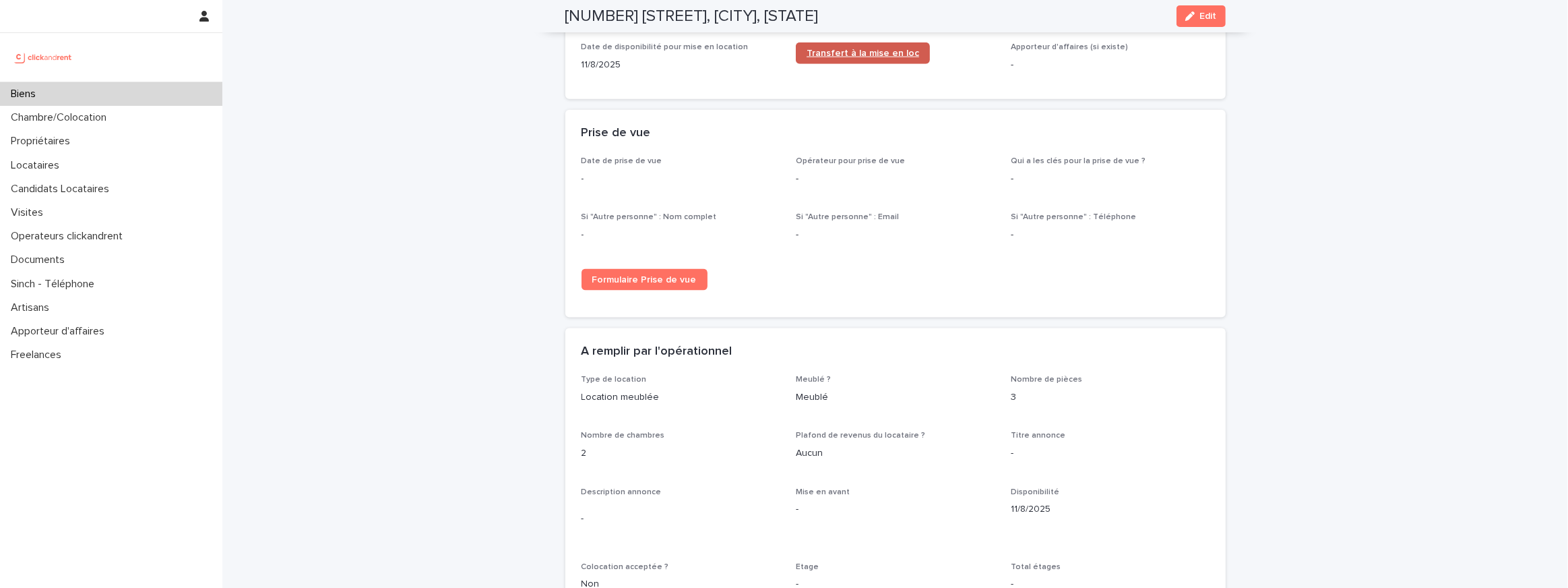 click on "Transfert à la mise en loc" at bounding box center [863, 53] 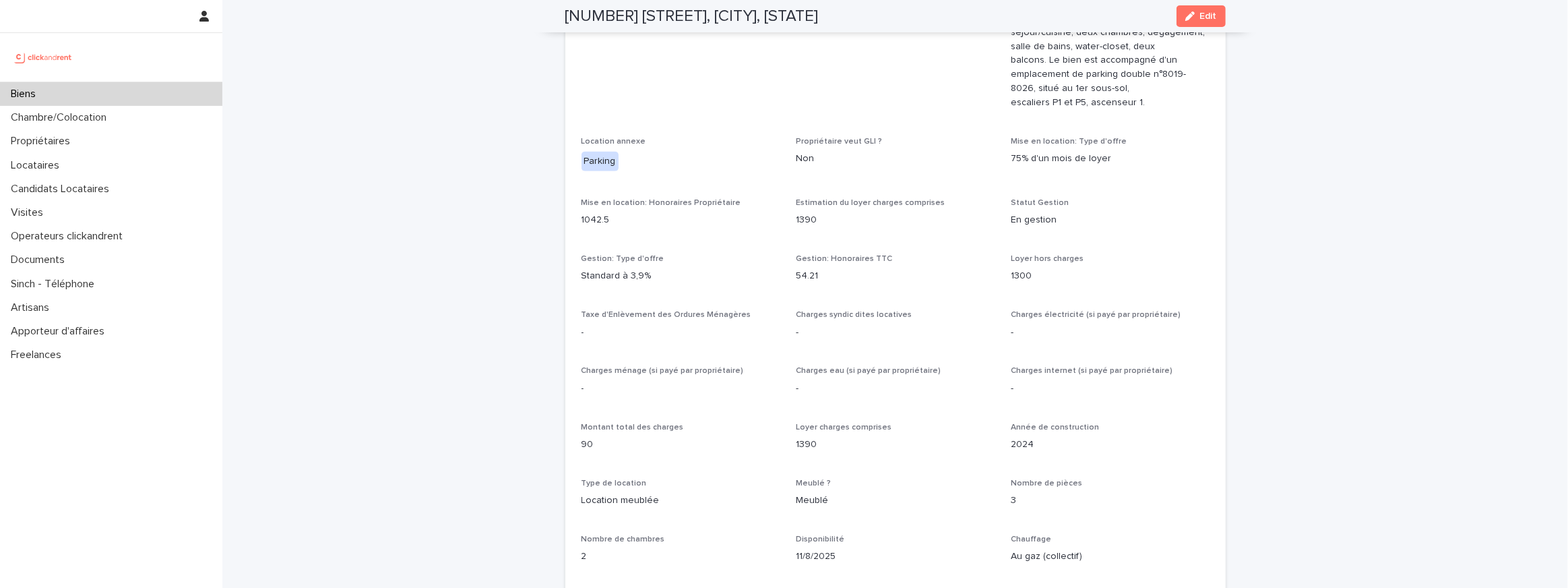 scroll, scrollTop: 659, scrollLeft: 0, axis: vertical 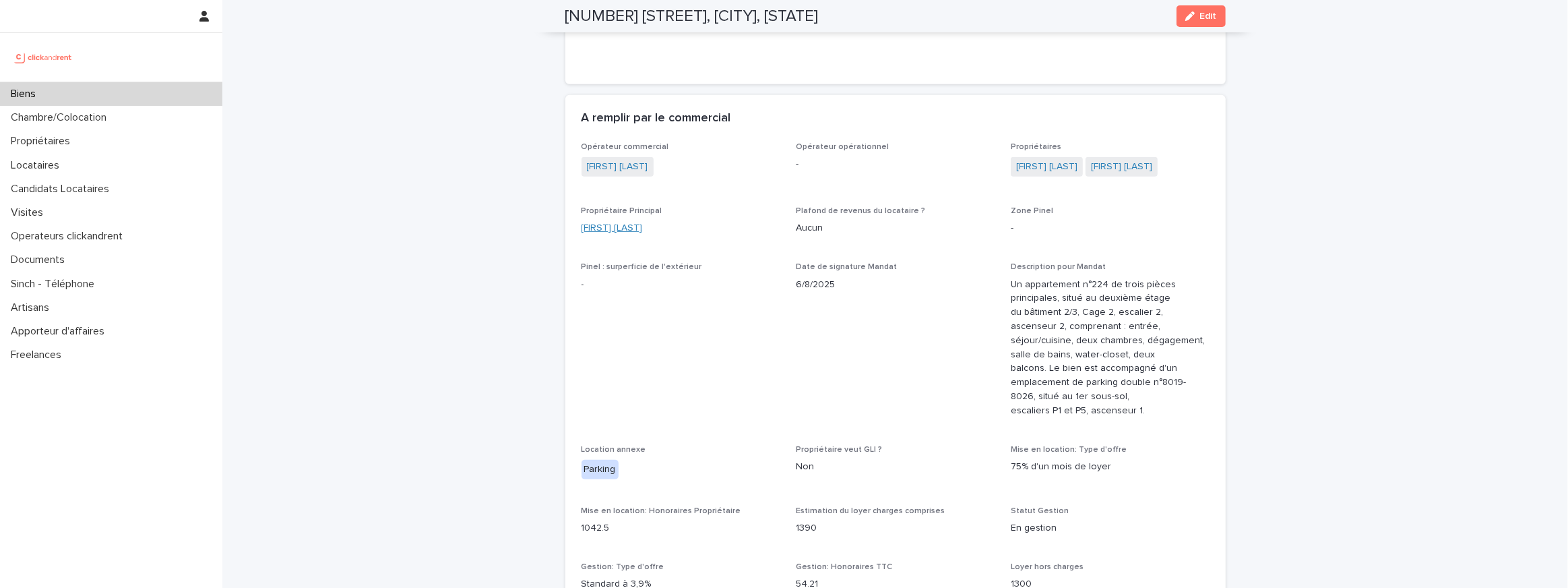 click on "Joezer Lebrun" at bounding box center [612, 228] 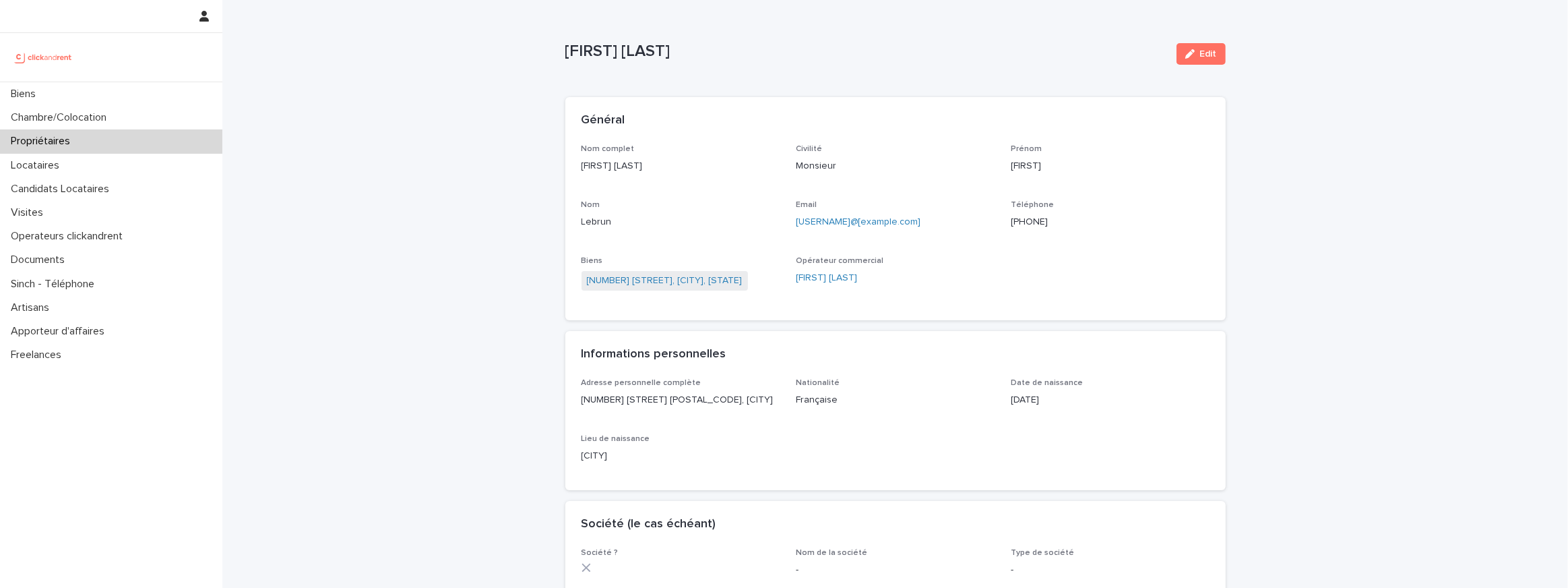 click on "mcjoezer@yahoo.fr" at bounding box center [895, 222] 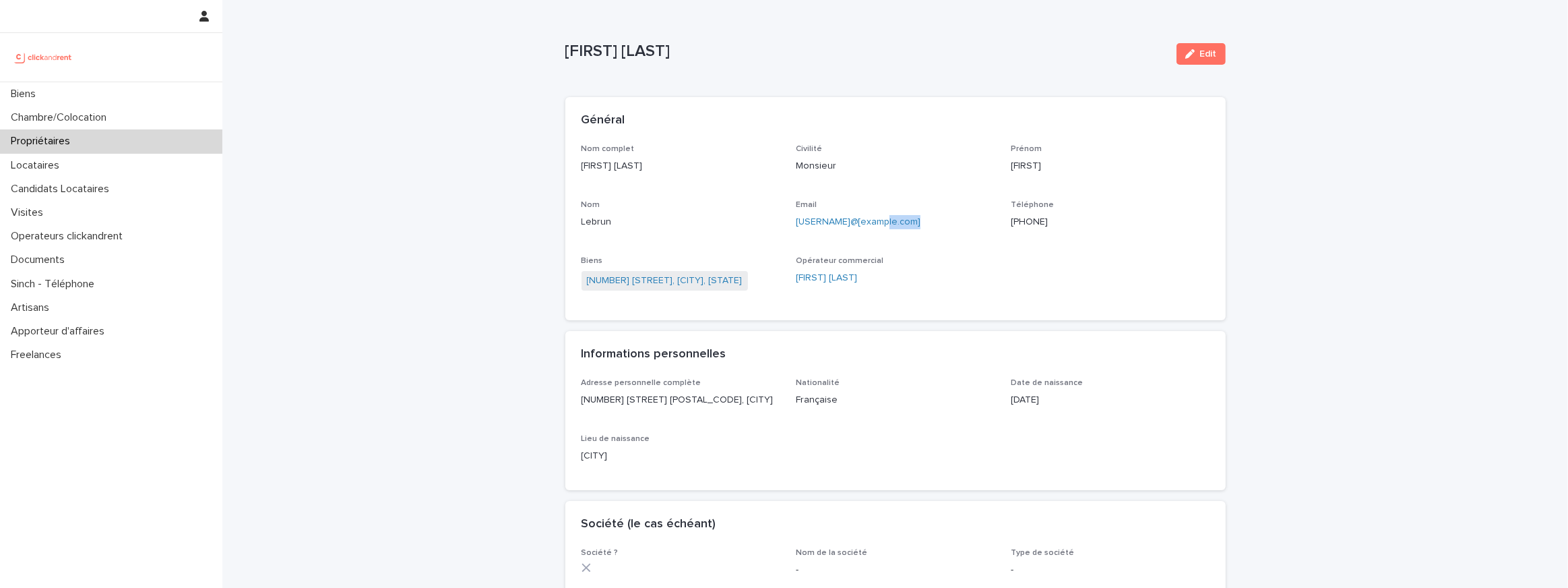 click on "mcjoezer@yahoo.fr" at bounding box center [895, 222] 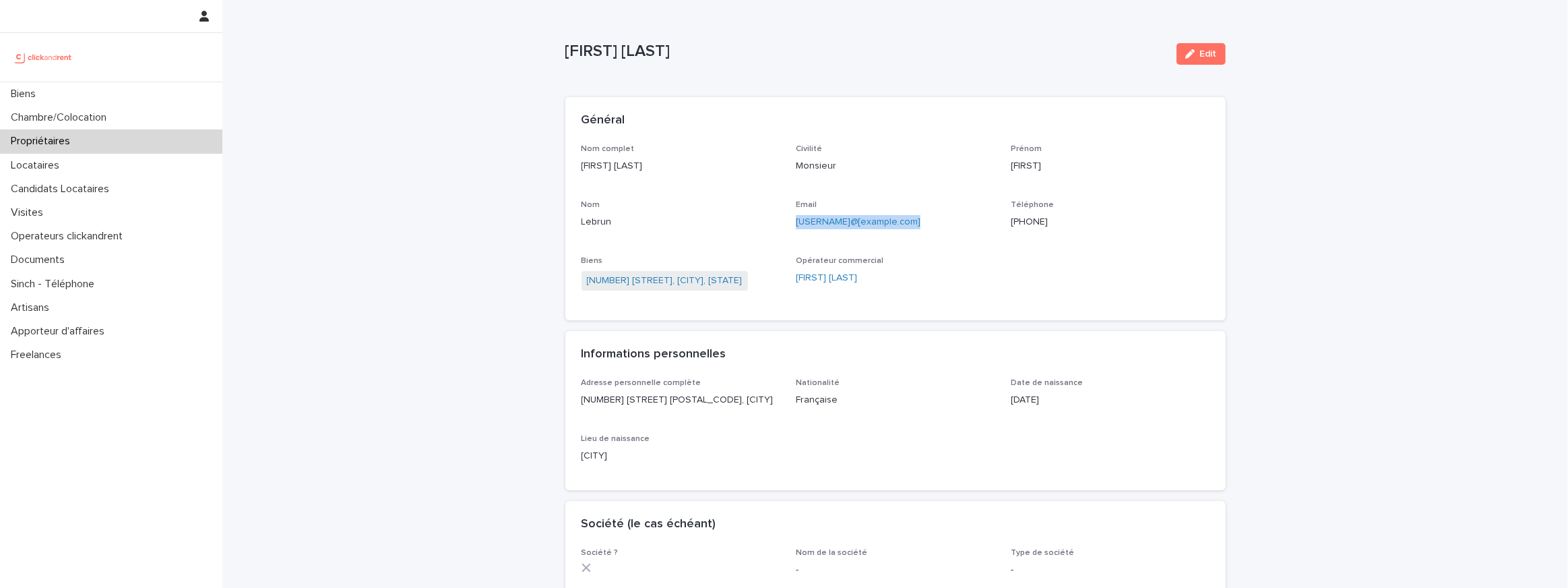 click on "mcjoezer@yahoo.fr" at bounding box center (895, 222) 